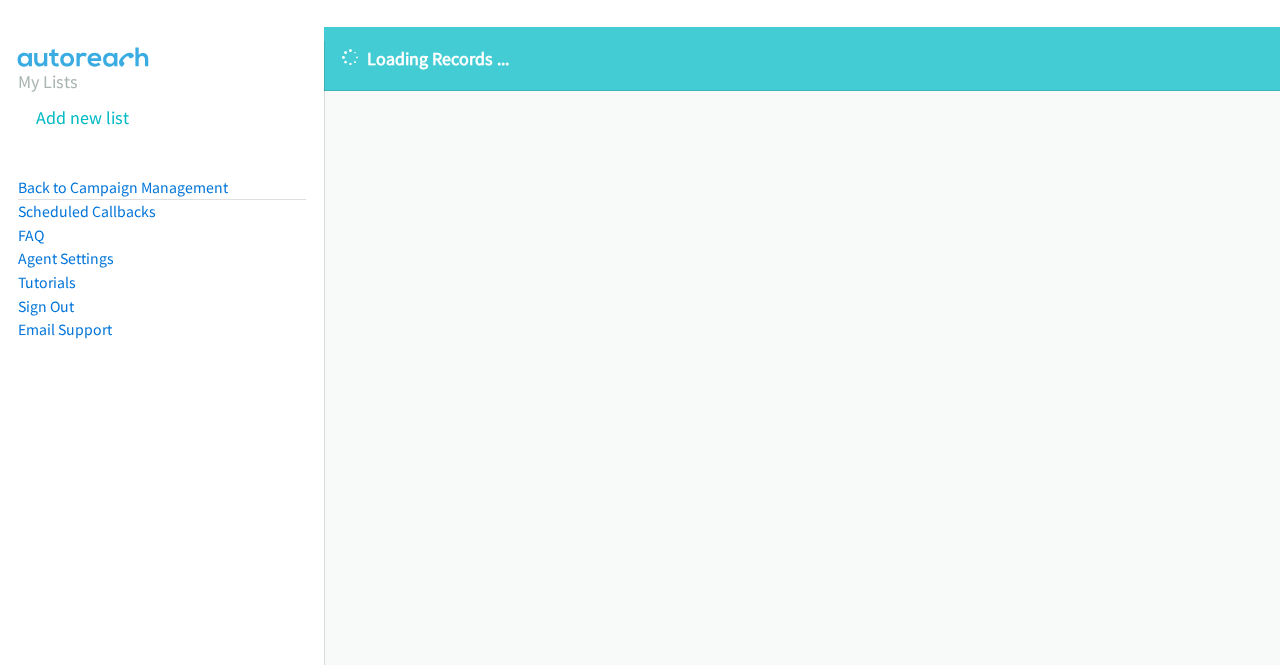 scroll, scrollTop: 0, scrollLeft: 0, axis: both 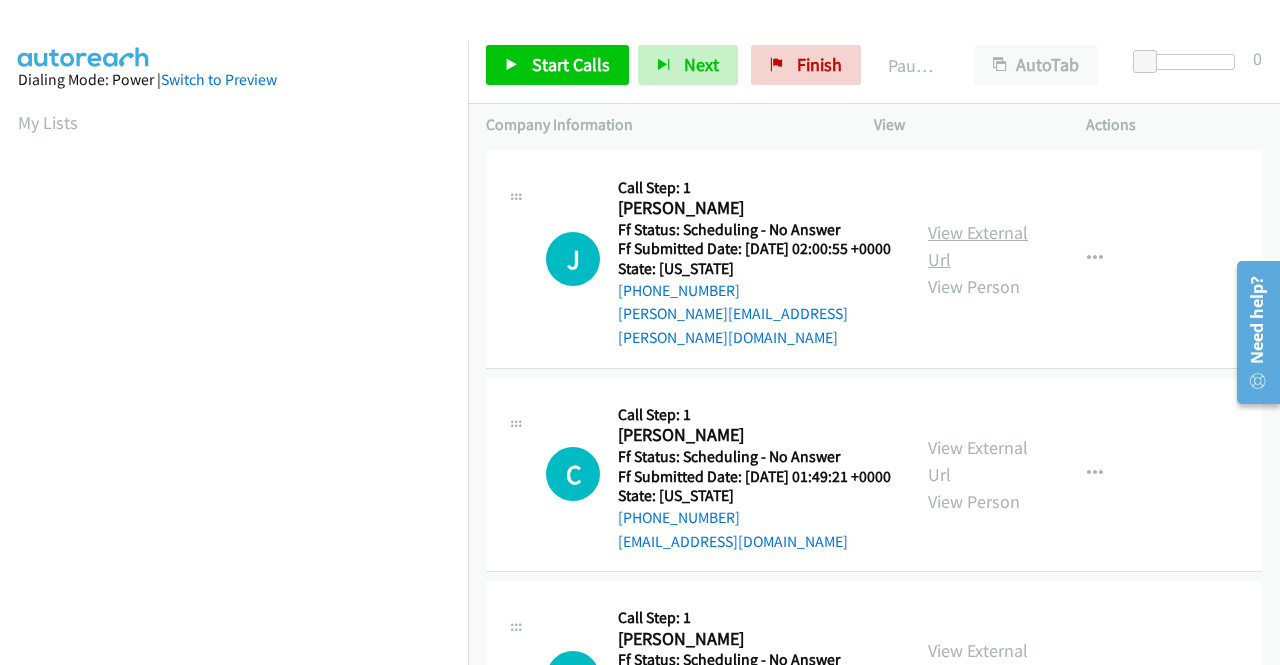 click on "View External Url" at bounding box center (978, 246) 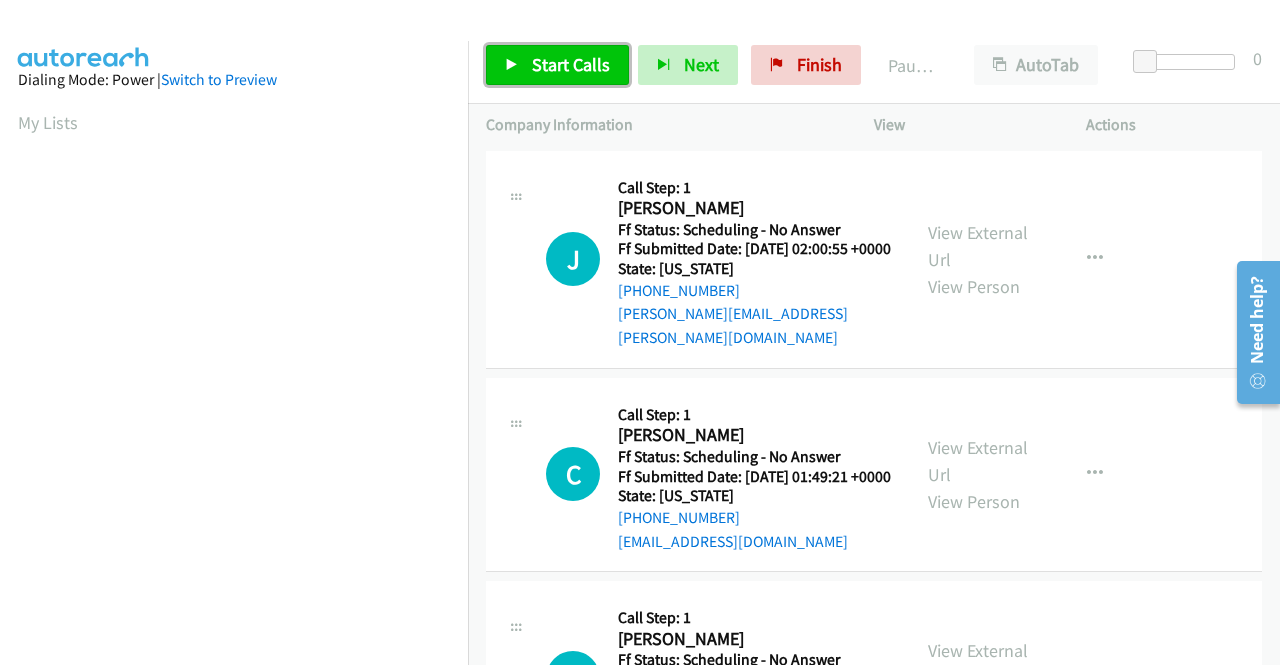 click on "Start Calls" at bounding box center [571, 64] 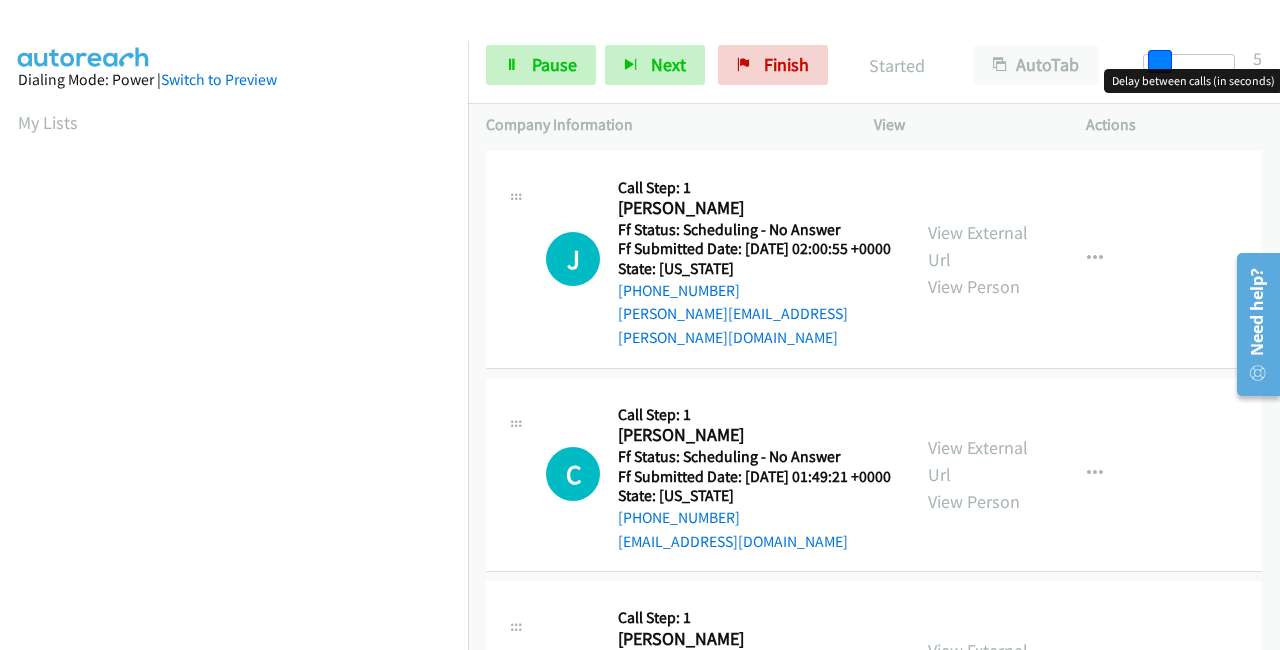 drag, startPoint x: 1136, startPoint y: 63, endPoint x: 1152, endPoint y: 69, distance: 17.088007 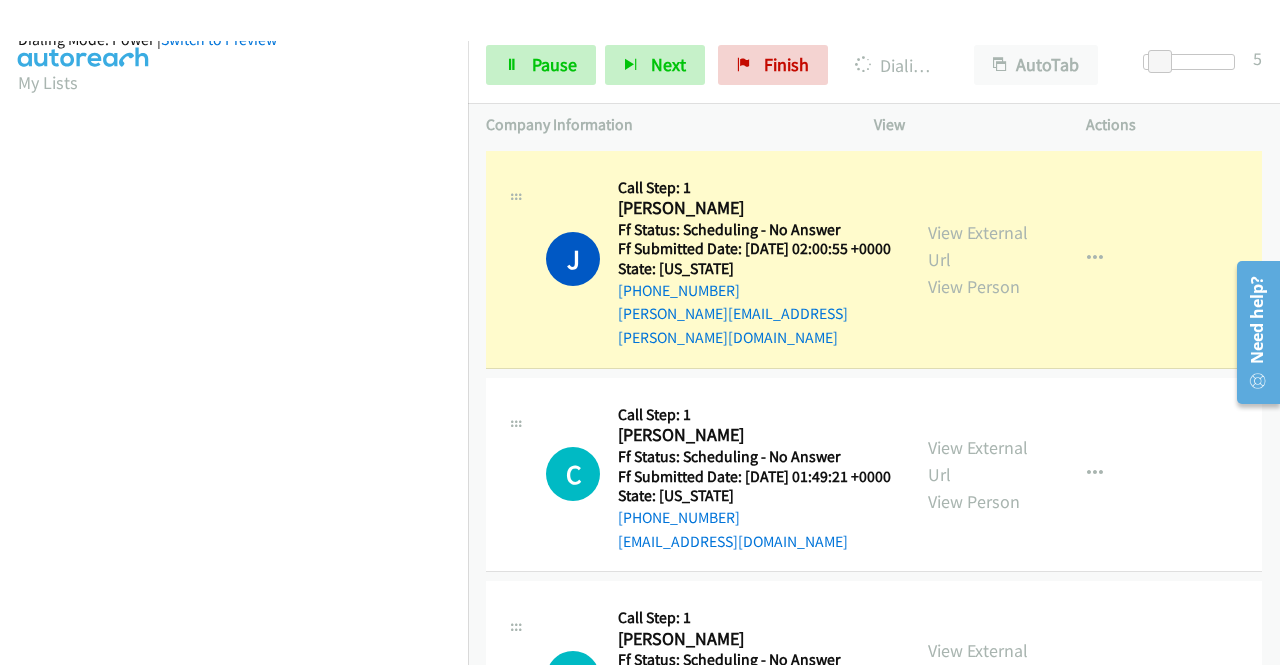 scroll, scrollTop: 456, scrollLeft: 0, axis: vertical 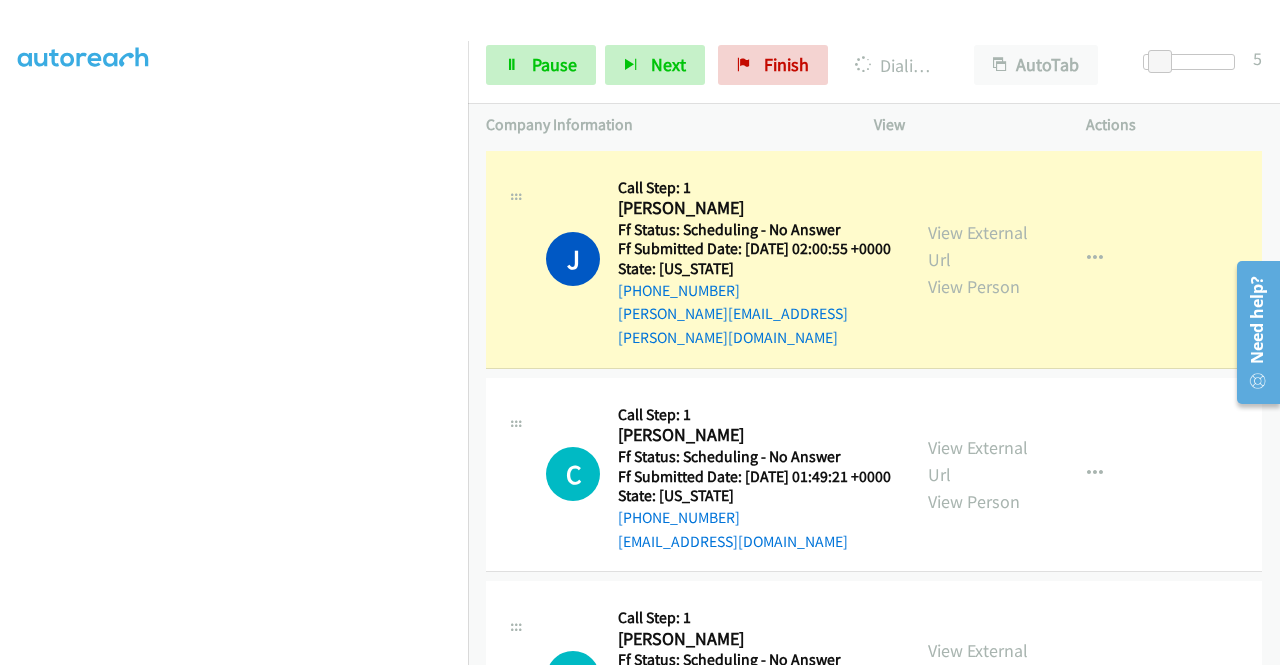click on "View External Url
View Person" at bounding box center [980, 474] 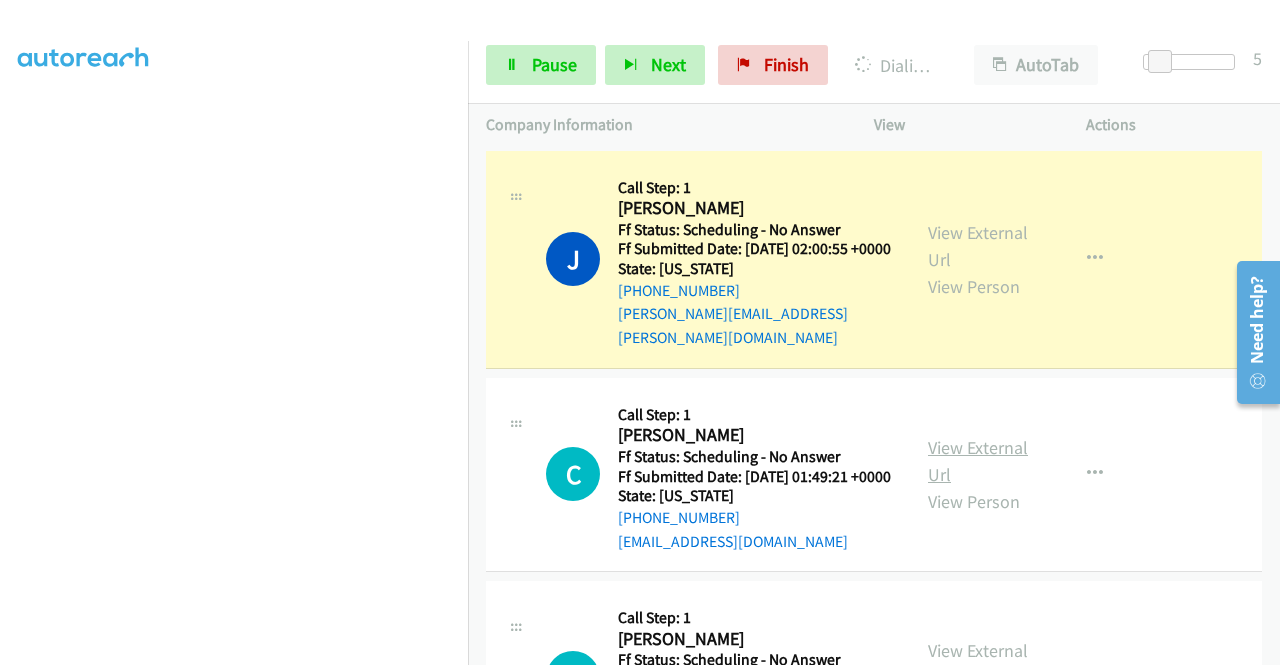 click on "View External Url" at bounding box center (978, 461) 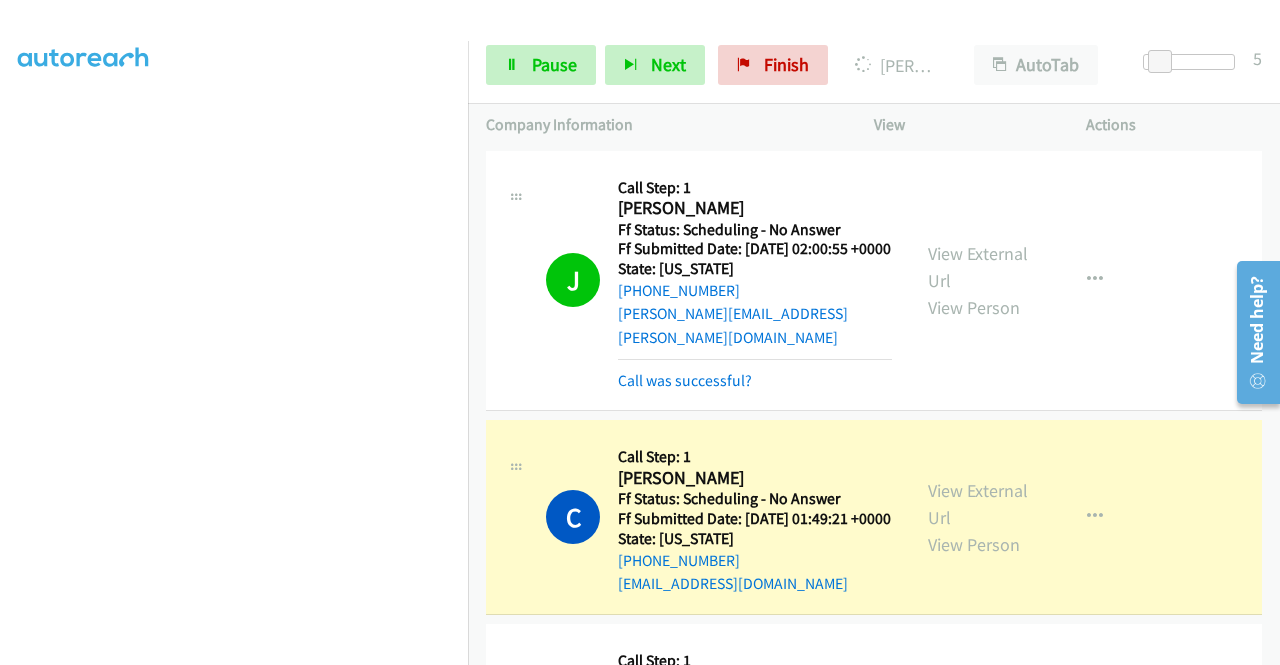 scroll, scrollTop: 456, scrollLeft: 0, axis: vertical 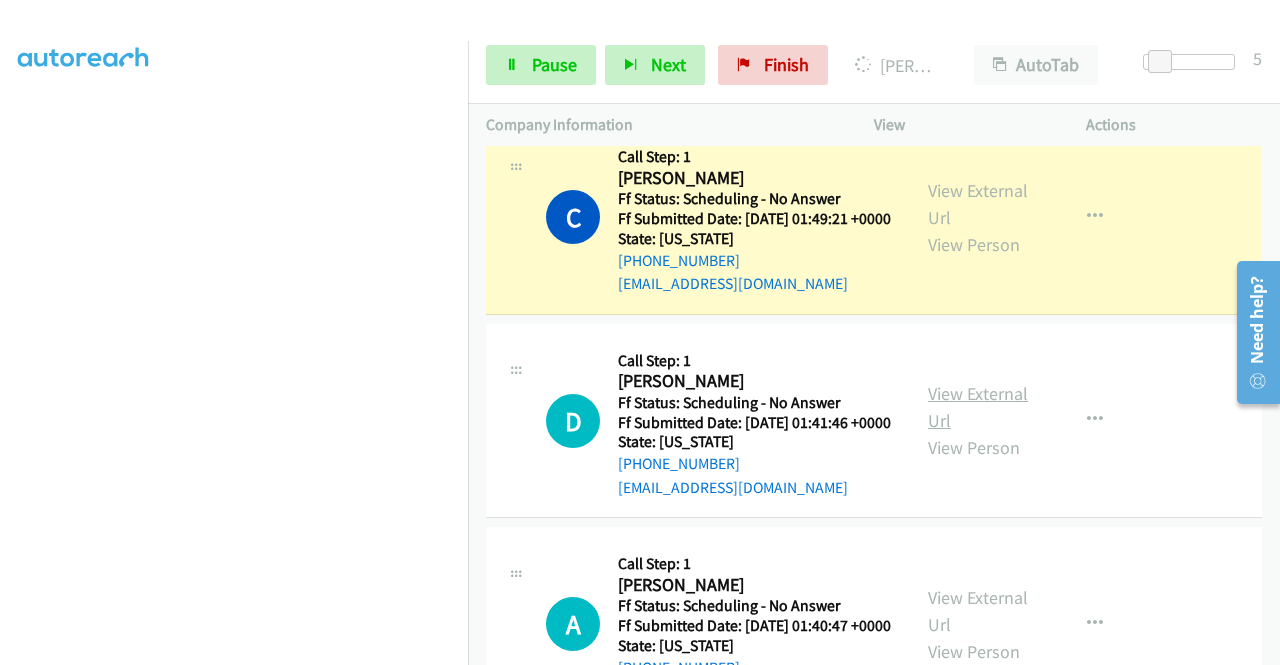 click on "View External Url" at bounding box center [978, 407] 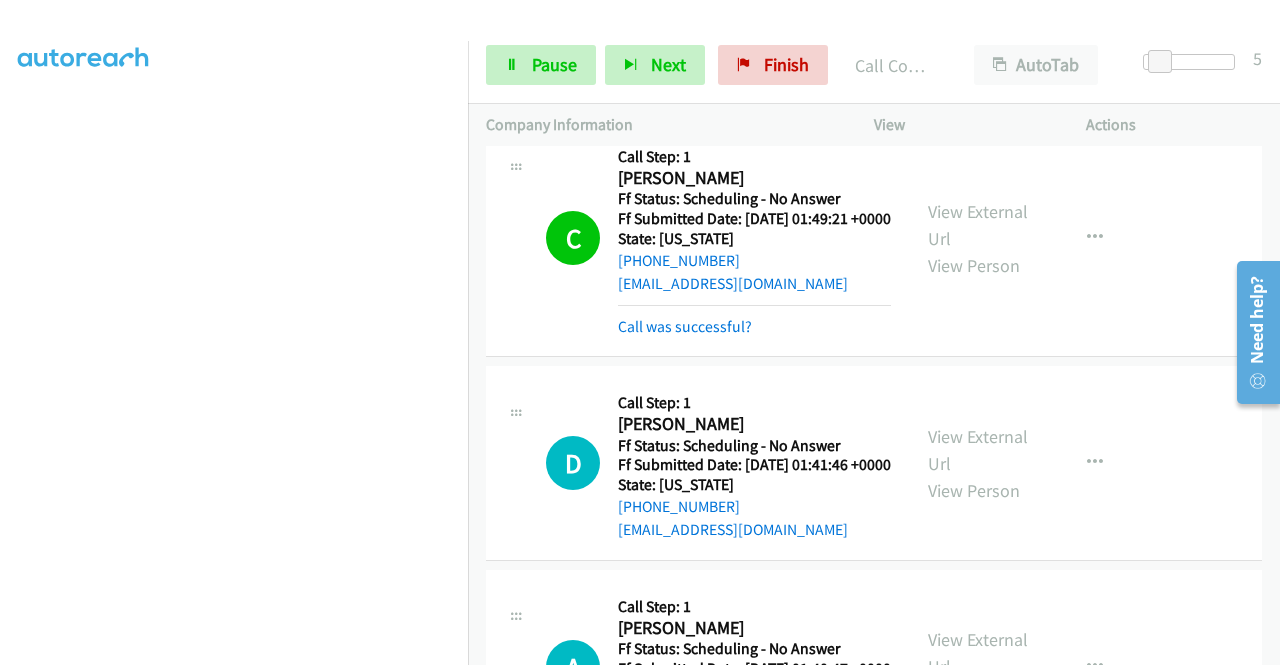 scroll, scrollTop: 456, scrollLeft: 0, axis: vertical 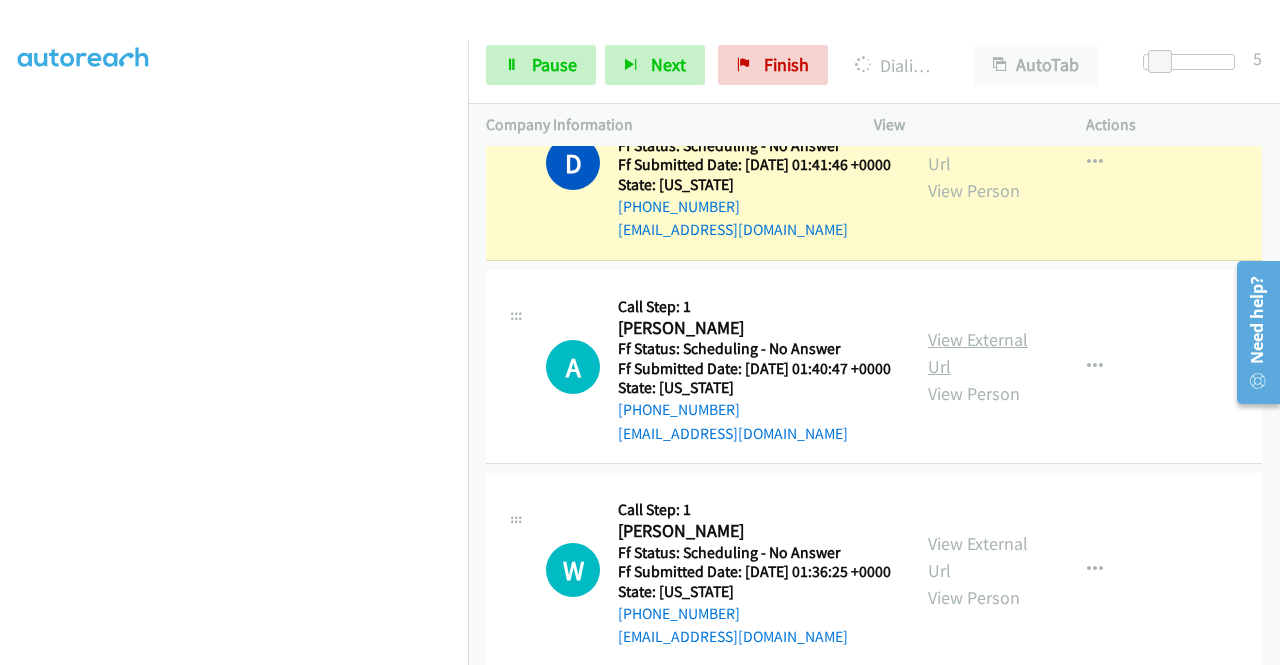 click on "View External Url" at bounding box center (978, 353) 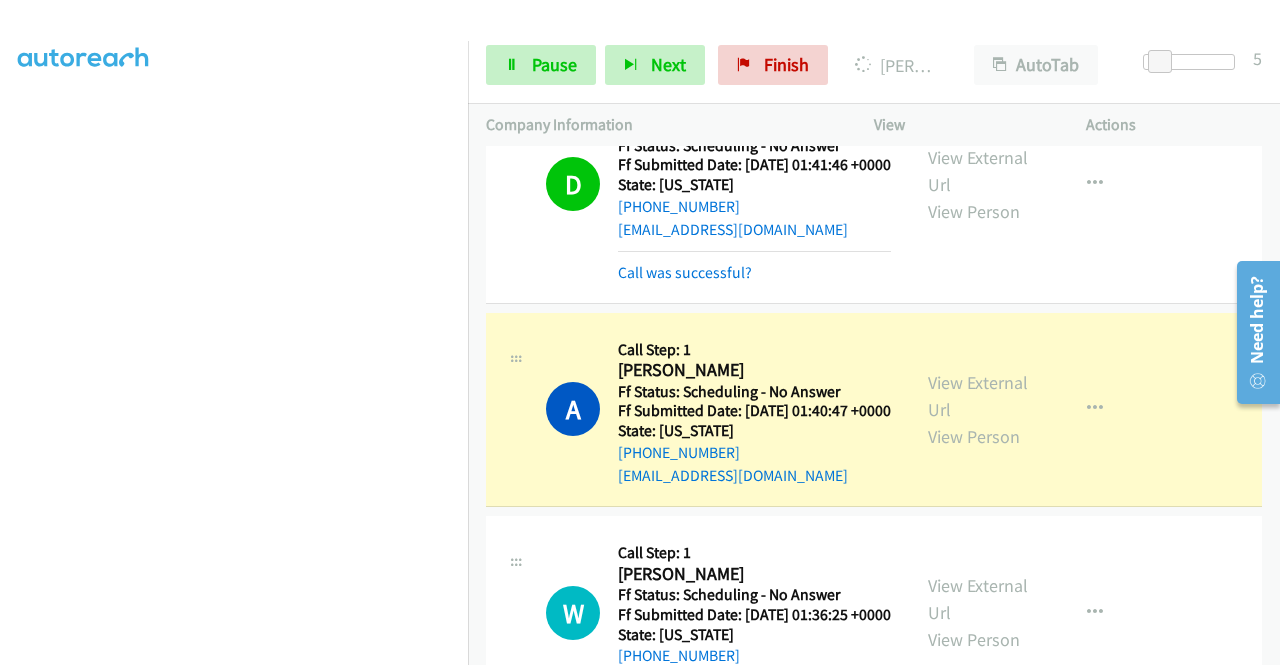 scroll, scrollTop: 456, scrollLeft: 0, axis: vertical 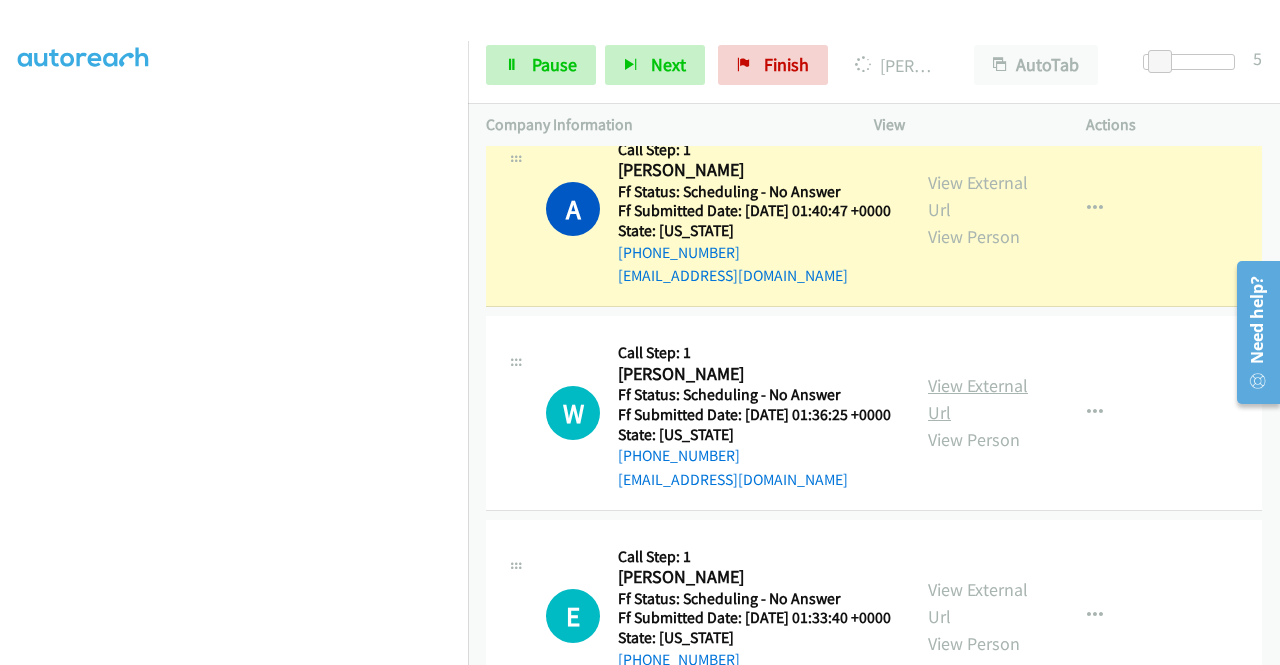 click on "View External Url" at bounding box center (978, 399) 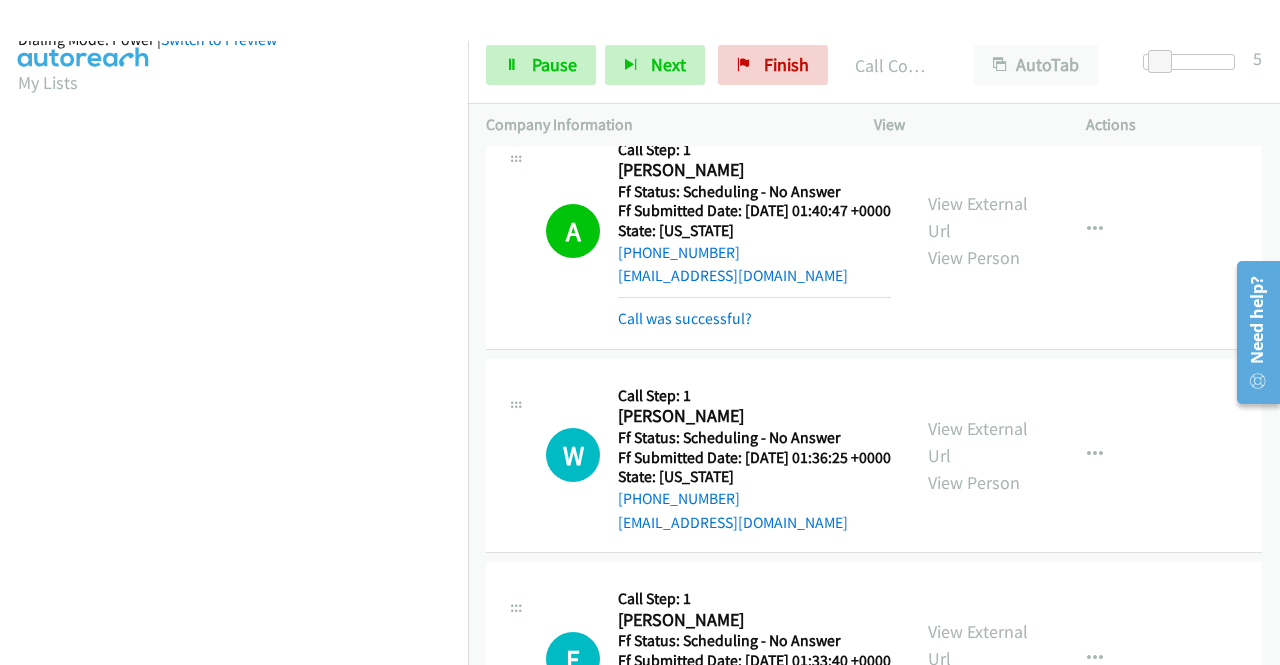 scroll, scrollTop: 456, scrollLeft: 0, axis: vertical 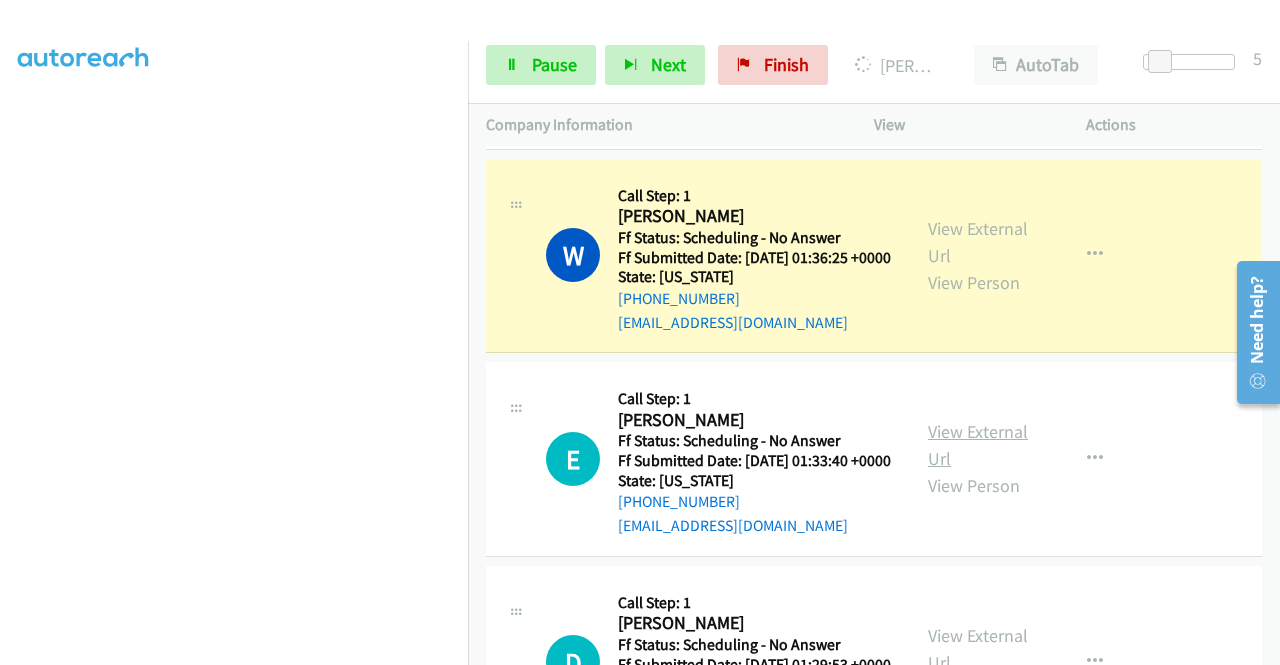 click on "View External Url" at bounding box center (978, 445) 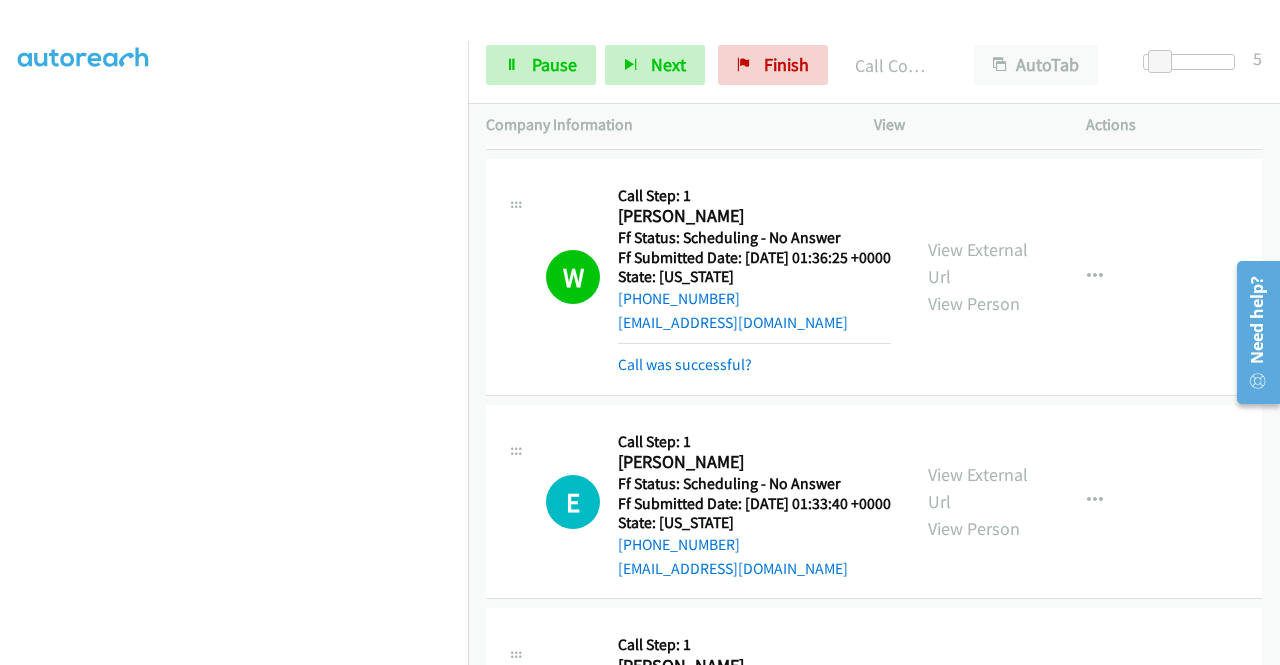scroll, scrollTop: 456, scrollLeft: 0, axis: vertical 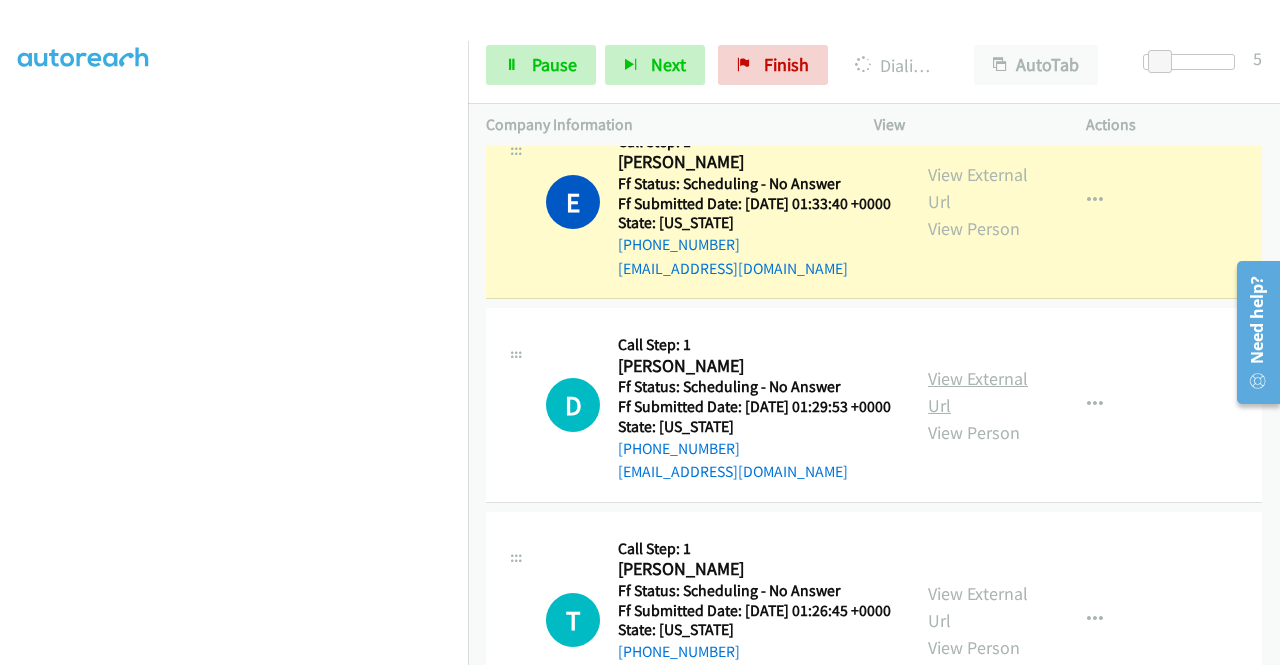 click on "View External Url" at bounding box center (978, 392) 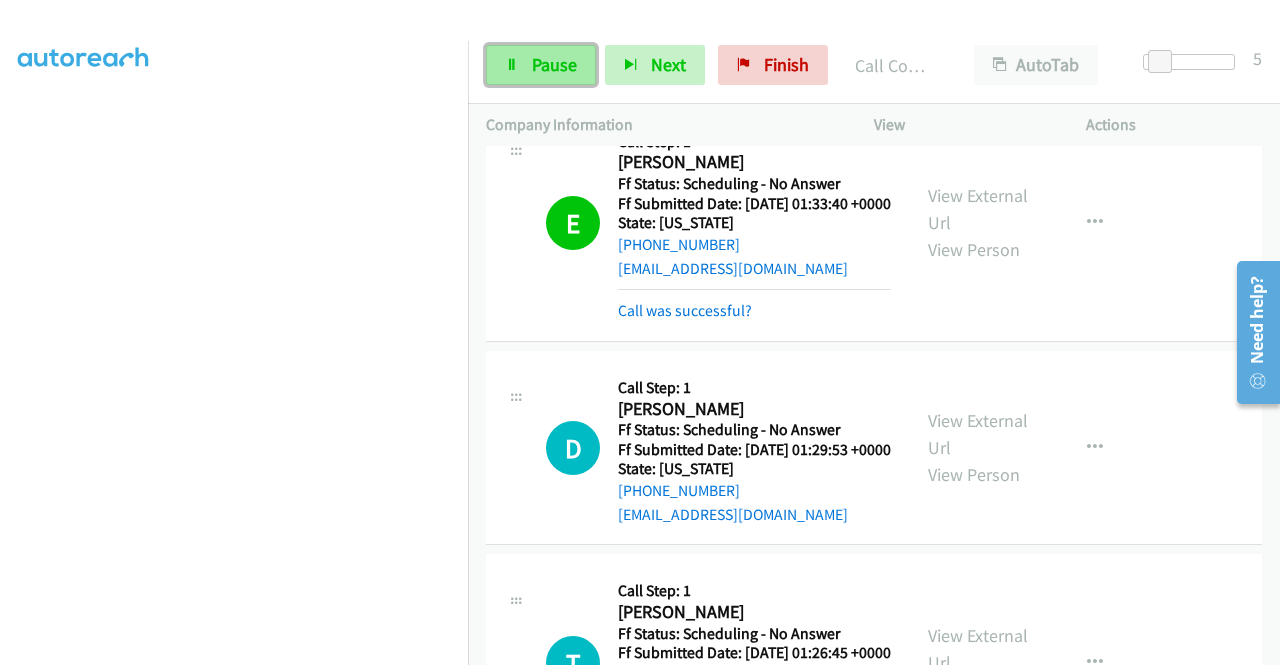 click on "Pause" at bounding box center [554, 64] 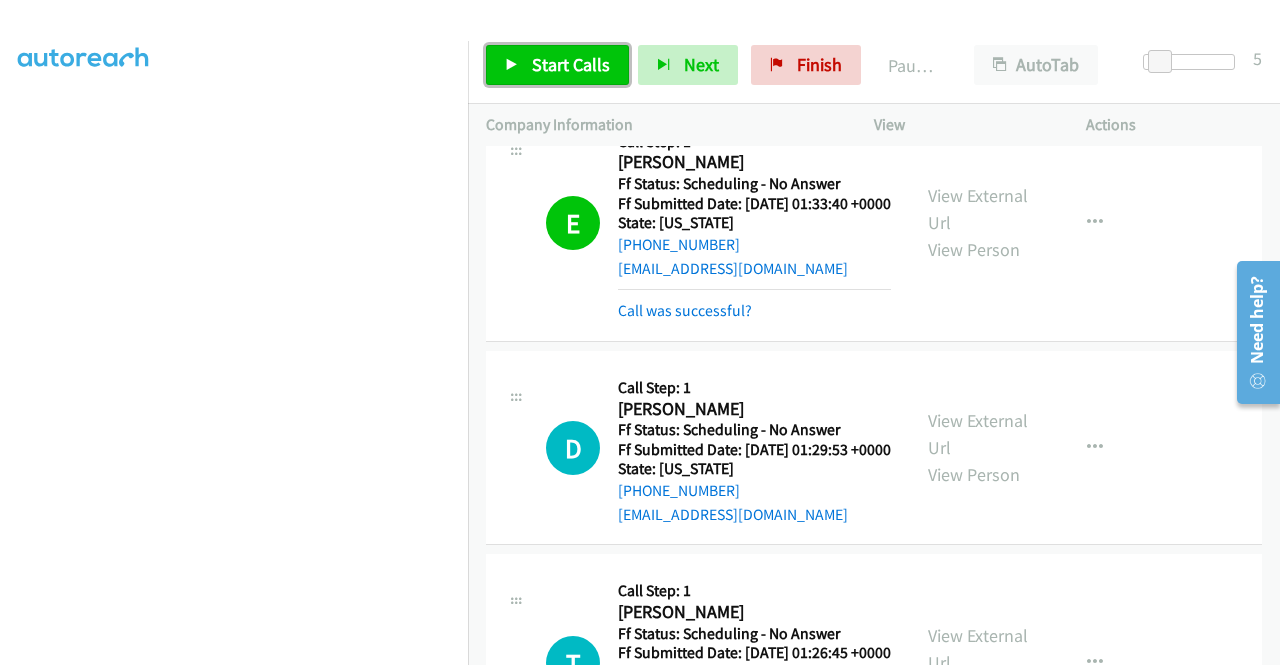 click on "Start Calls" at bounding box center [571, 64] 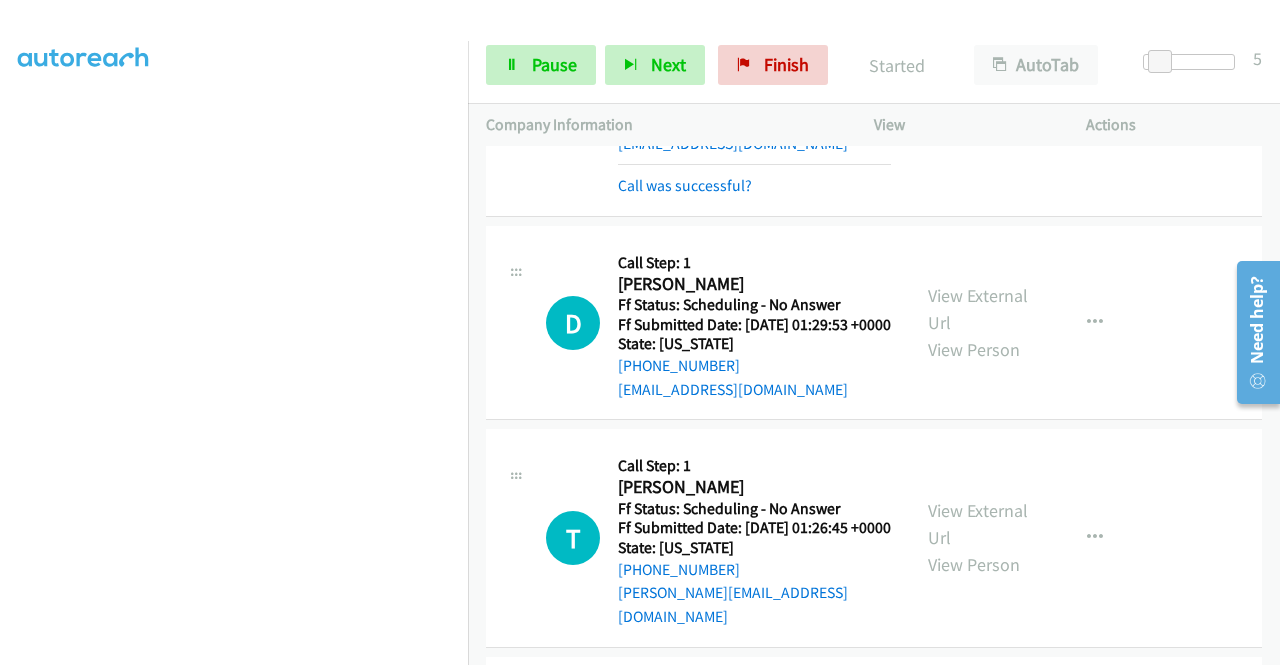 scroll, scrollTop: 1500, scrollLeft: 0, axis: vertical 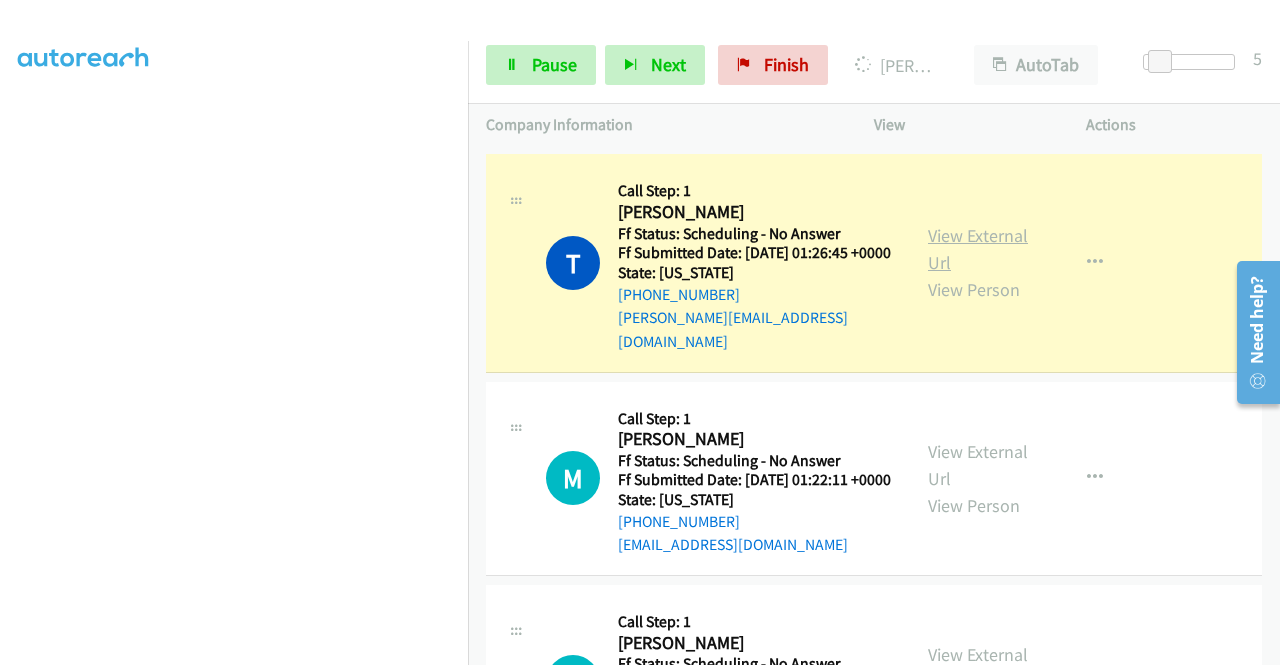 click on "View External Url" at bounding box center (978, 249) 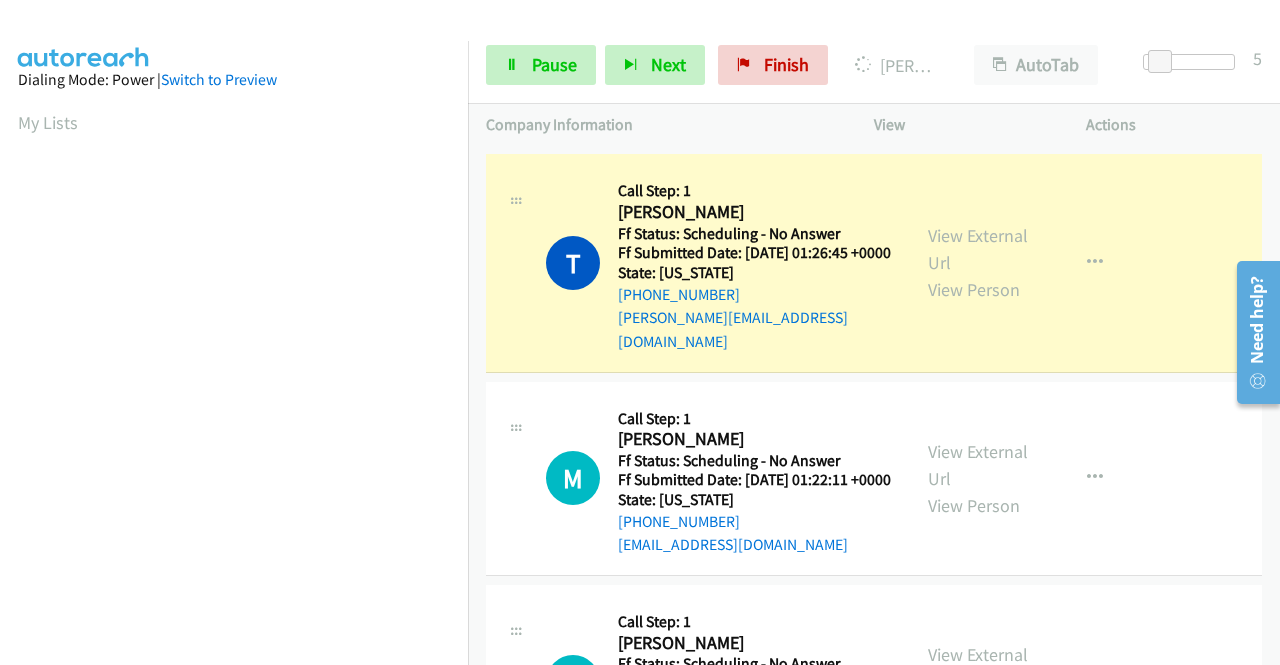 scroll, scrollTop: 456, scrollLeft: 0, axis: vertical 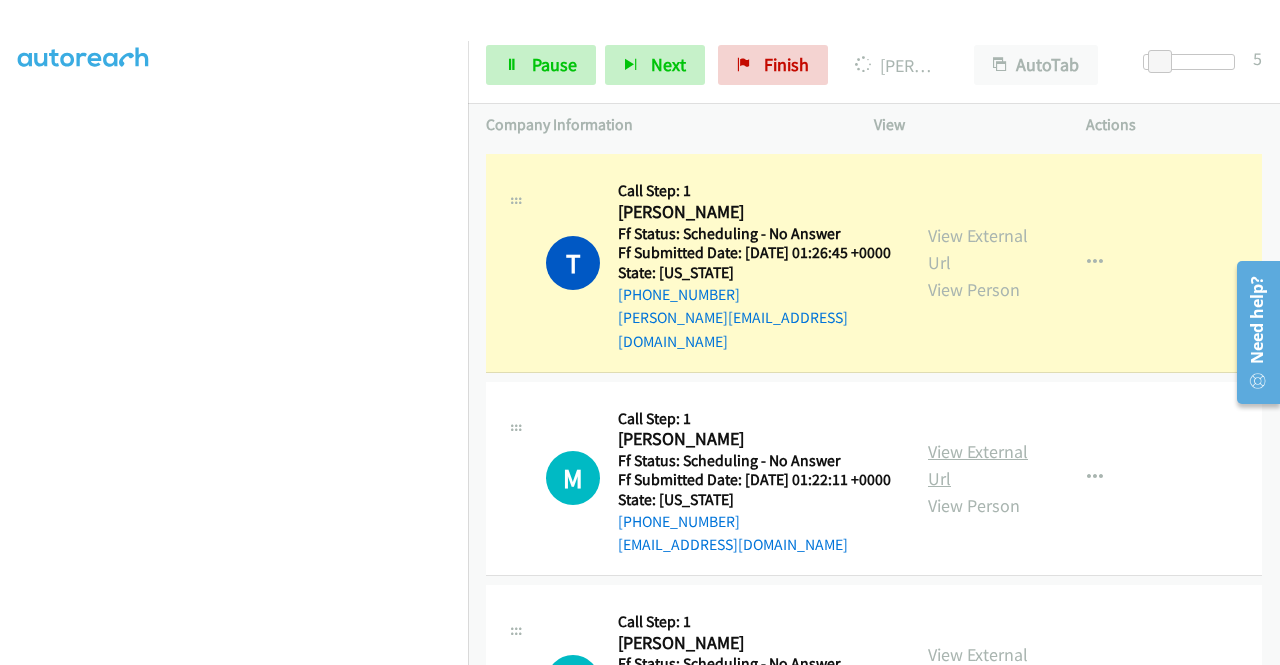 click on "View External Url" at bounding box center [978, 465] 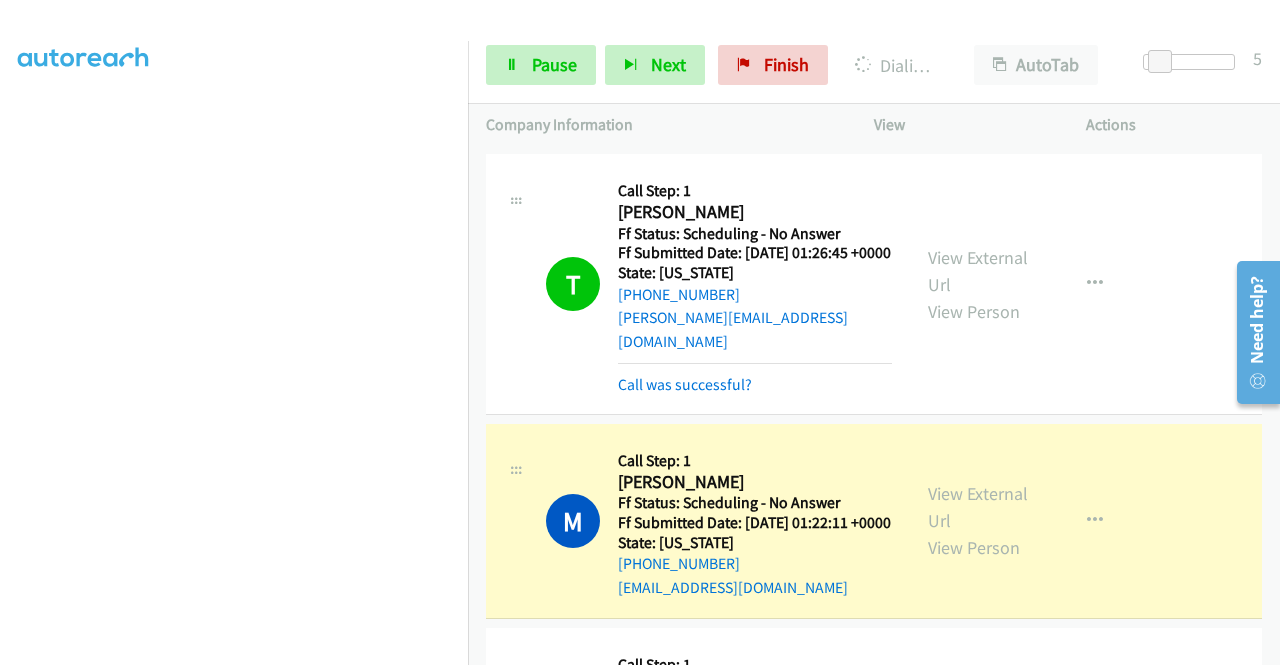 scroll, scrollTop: 456, scrollLeft: 0, axis: vertical 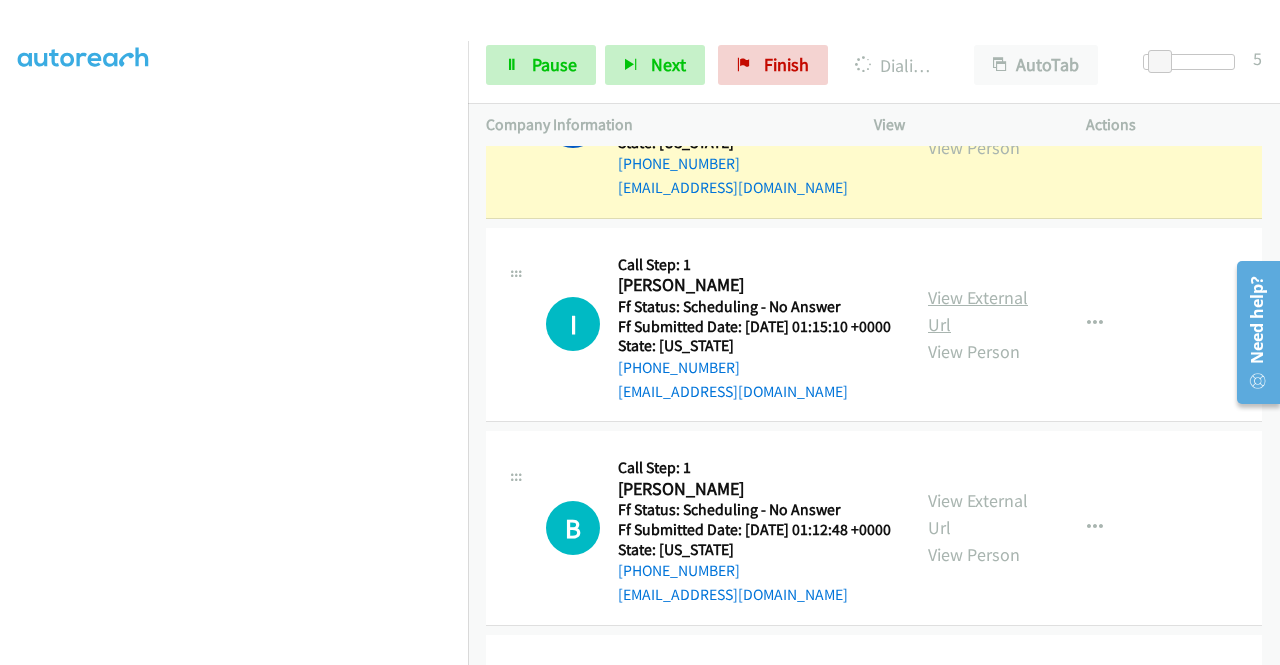 click on "View External Url" at bounding box center [978, 311] 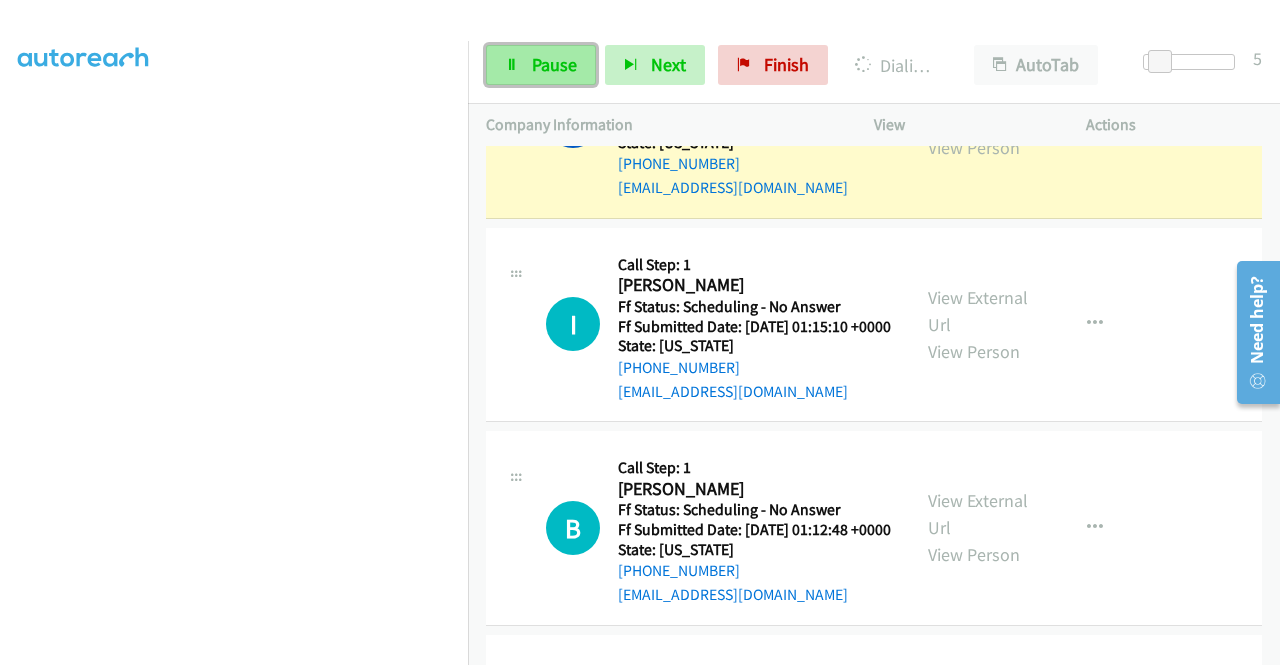 click on "Pause" at bounding box center (541, 65) 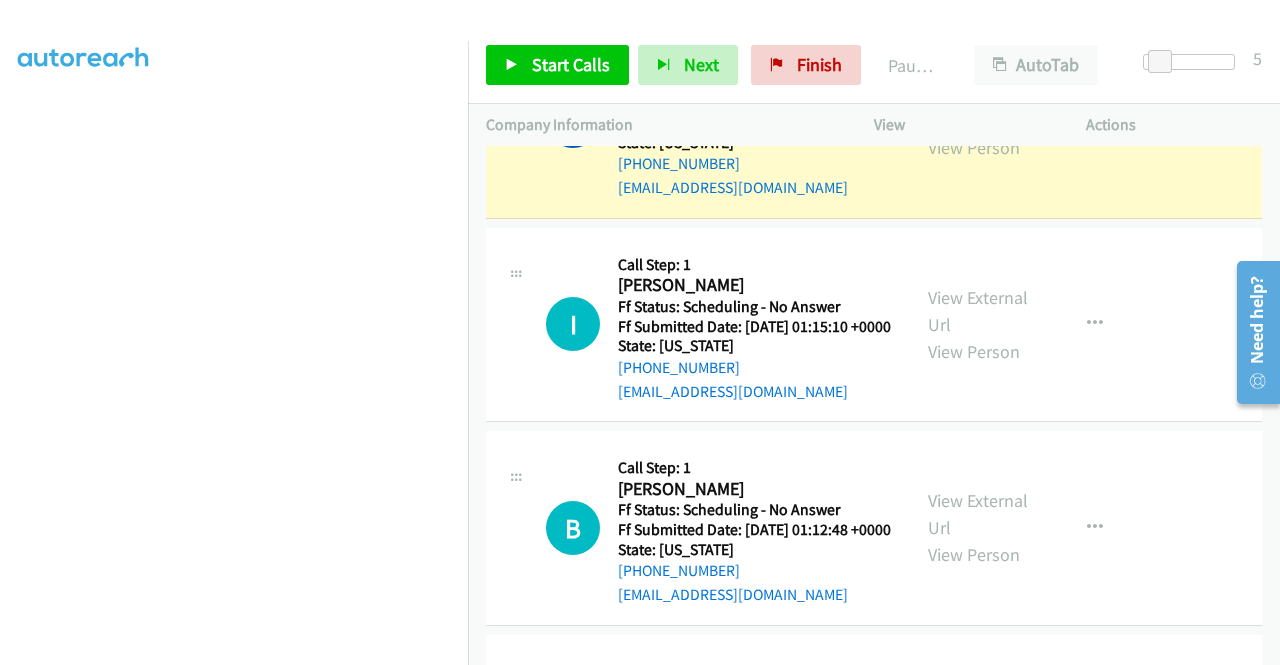 scroll, scrollTop: 0, scrollLeft: 0, axis: both 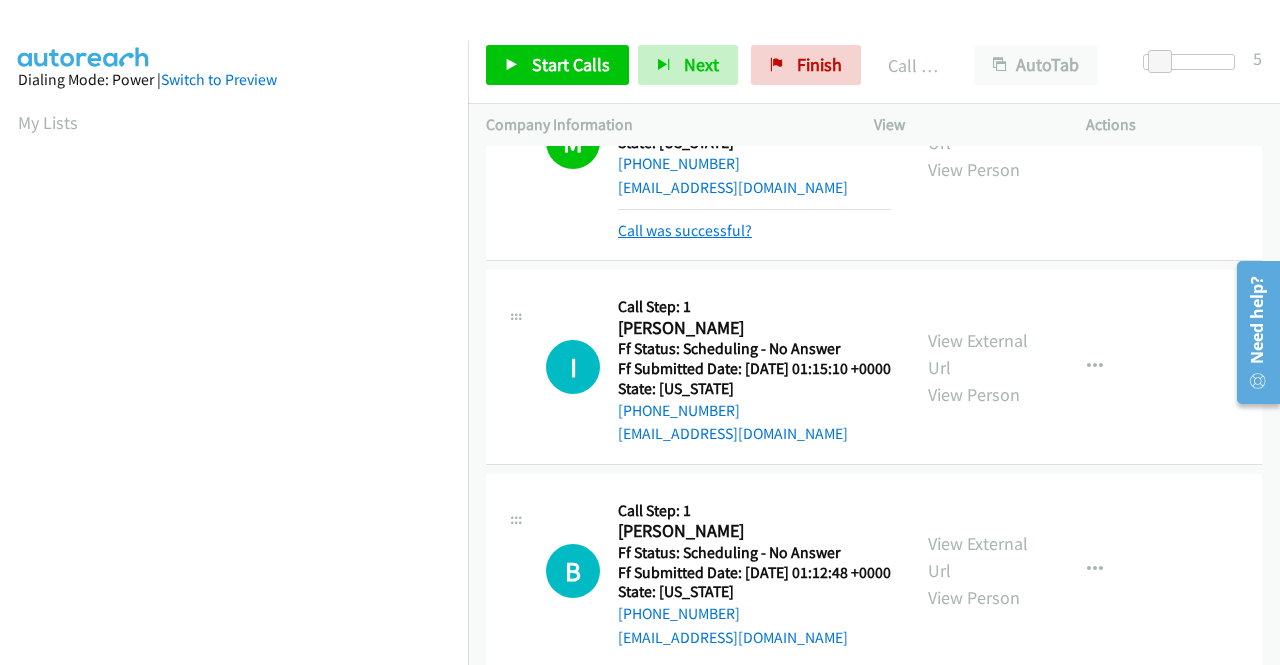 click on "Call was successful?" at bounding box center [685, 230] 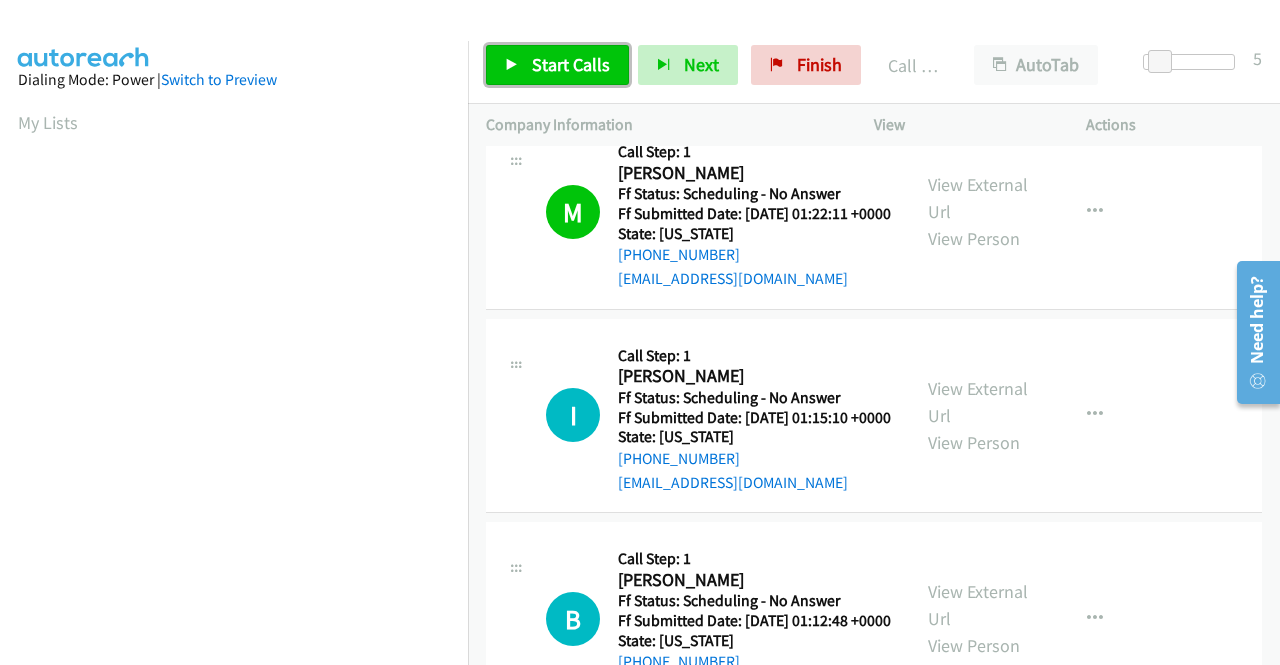 click on "Start Calls" at bounding box center [571, 64] 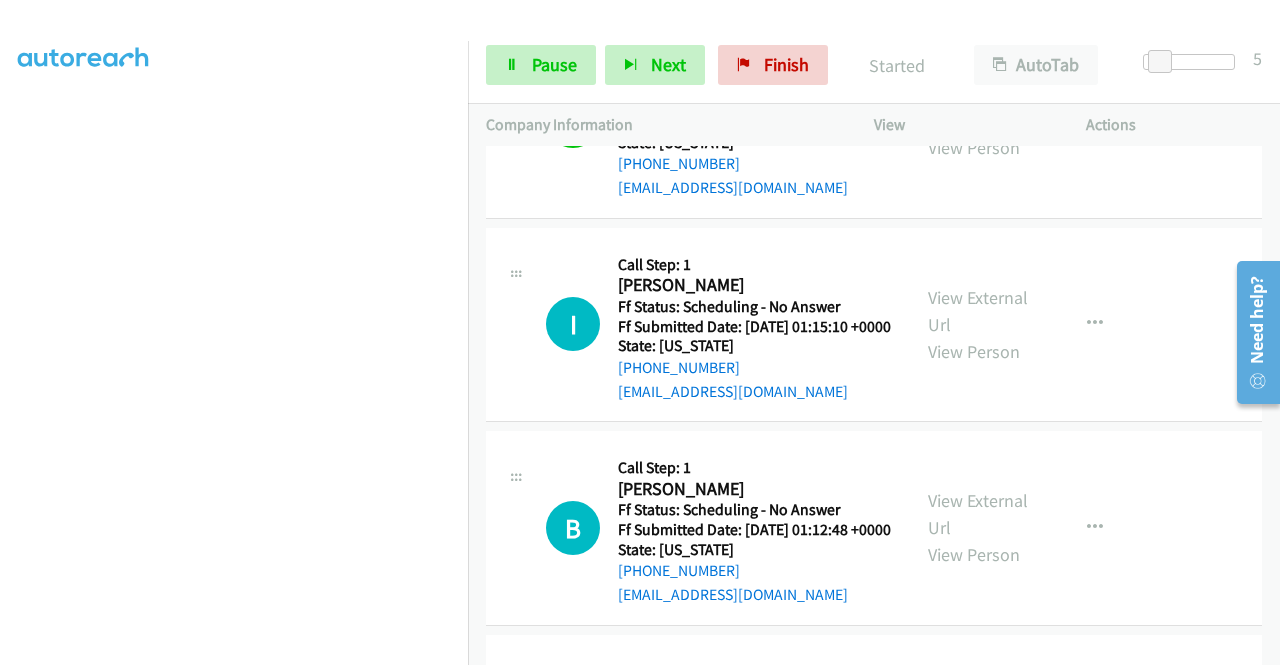 scroll, scrollTop: 456, scrollLeft: 0, axis: vertical 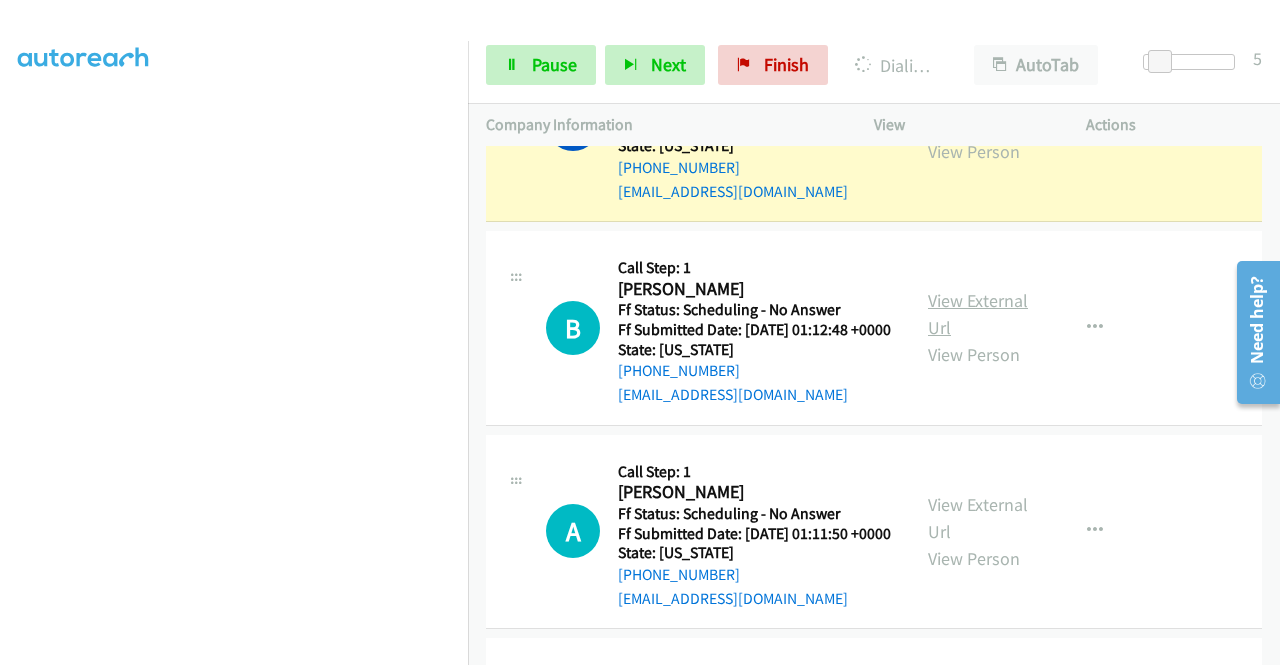 click on "View External Url" at bounding box center (978, 314) 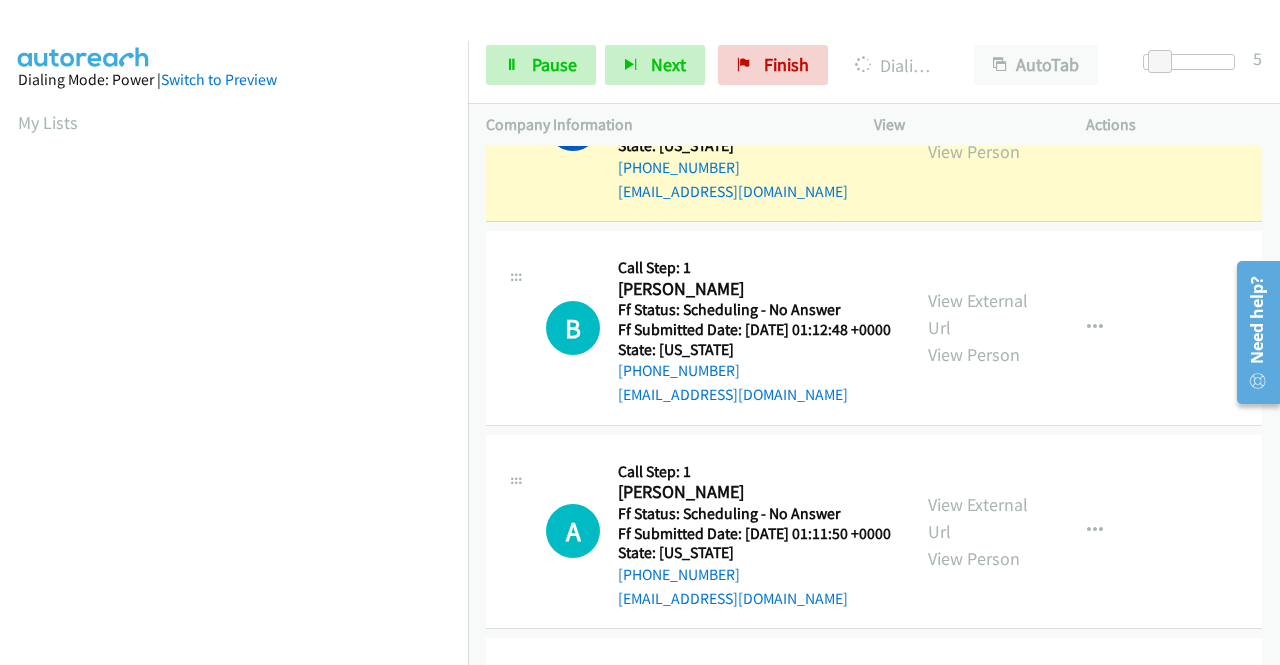 scroll, scrollTop: 456, scrollLeft: 0, axis: vertical 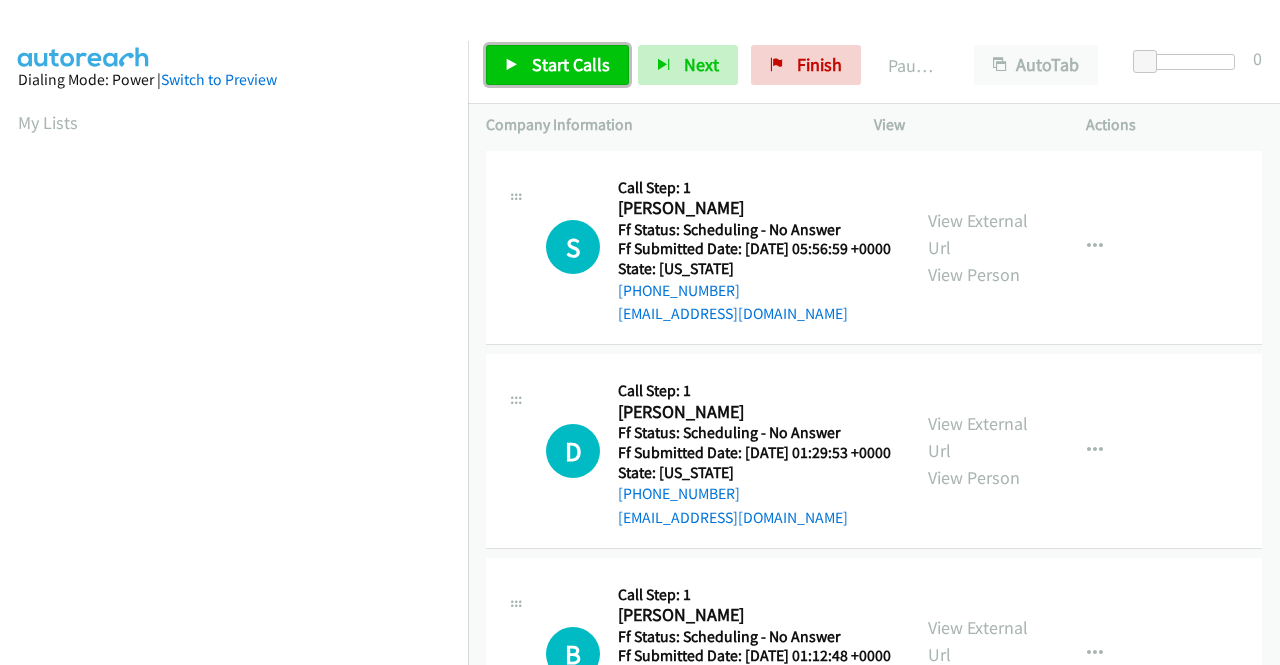 click on "Start Calls" at bounding box center [571, 64] 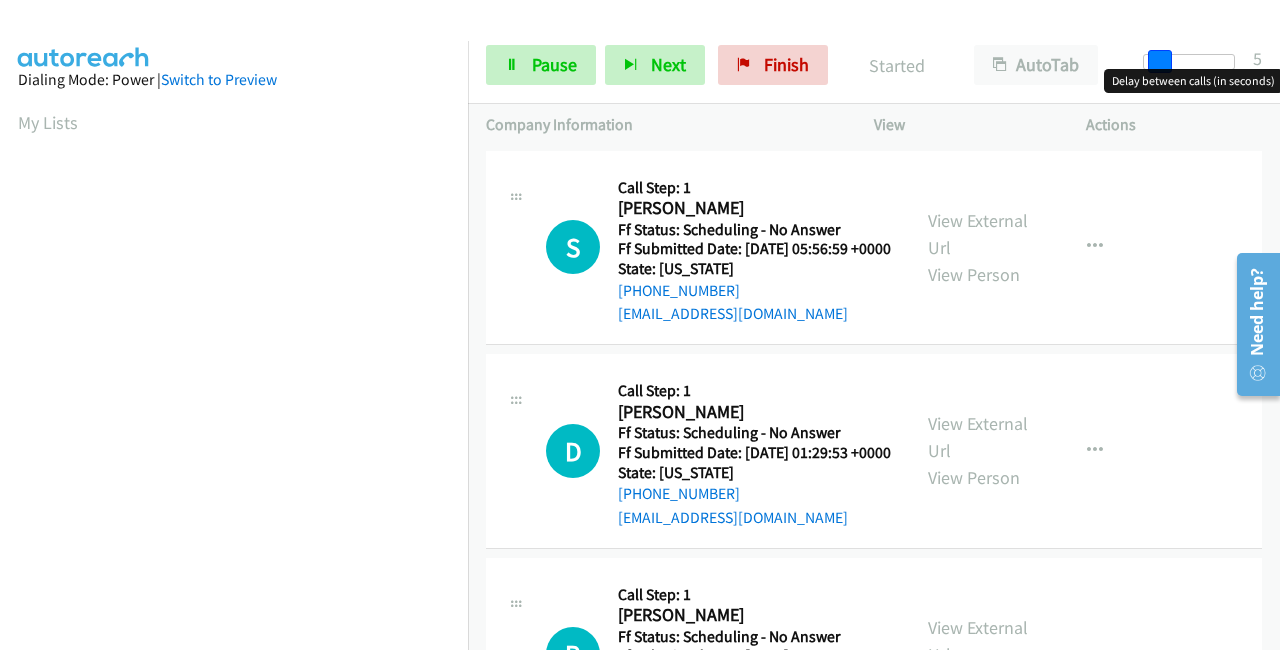 drag, startPoint x: 1148, startPoint y: 62, endPoint x: 1164, endPoint y: 71, distance: 18.35756 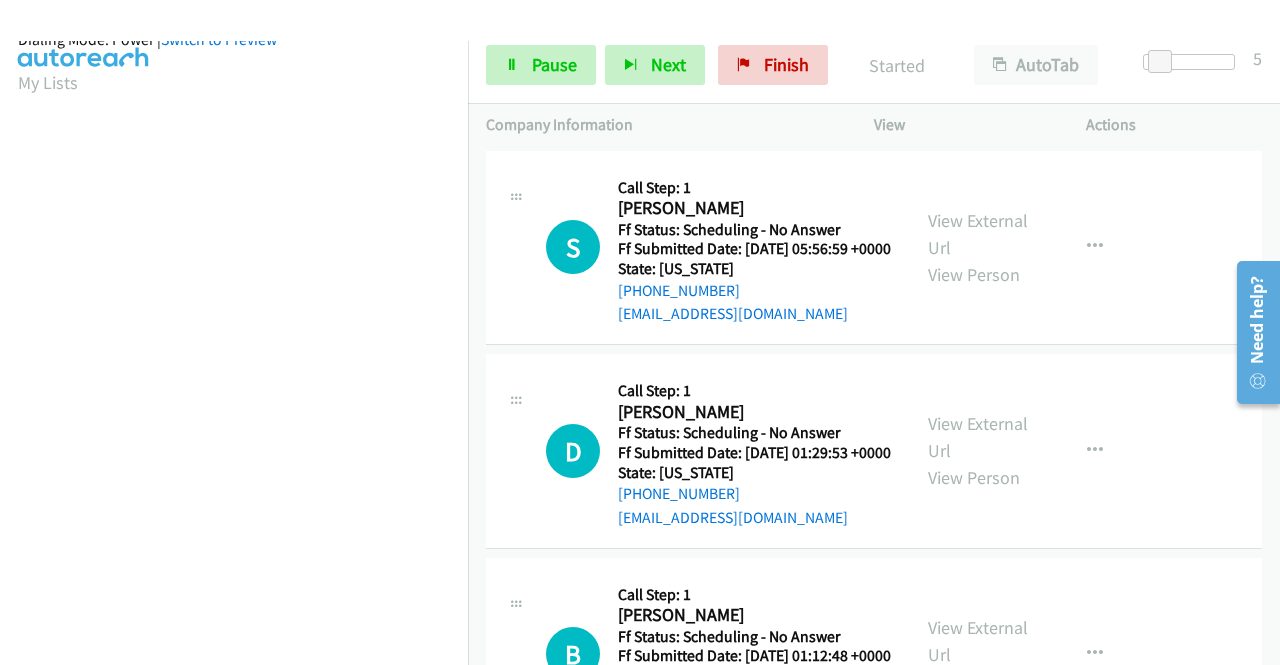 scroll, scrollTop: 456, scrollLeft: 0, axis: vertical 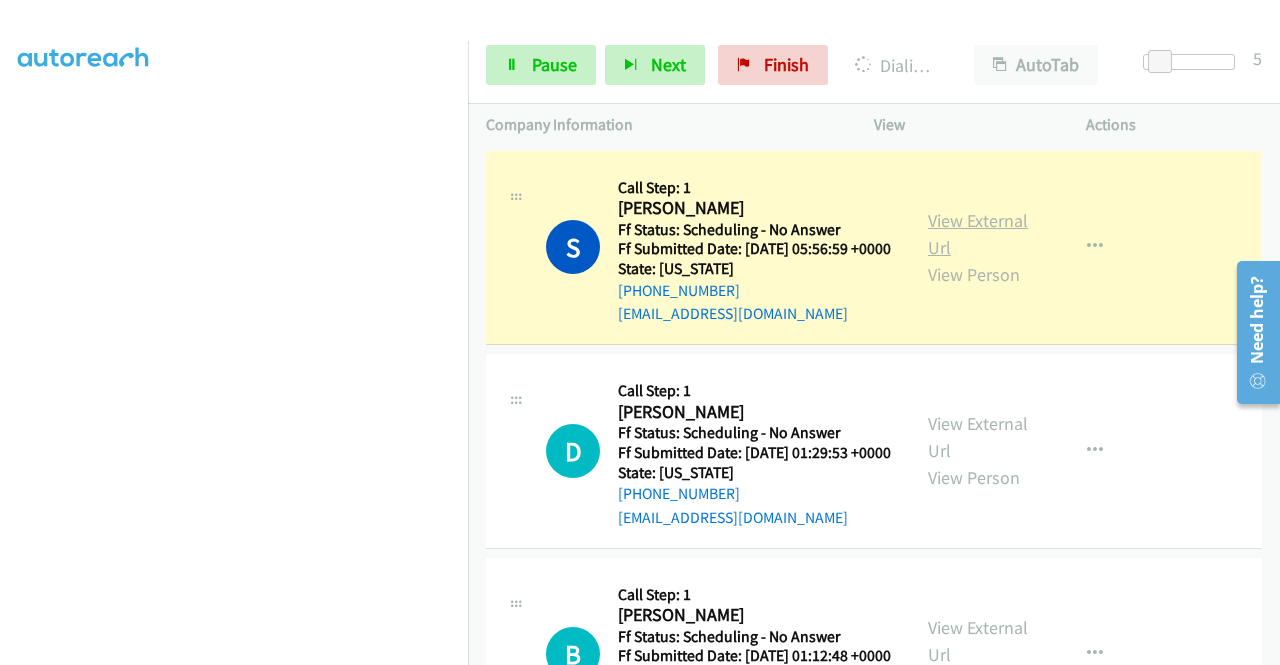 click on "View External Url" at bounding box center (978, 234) 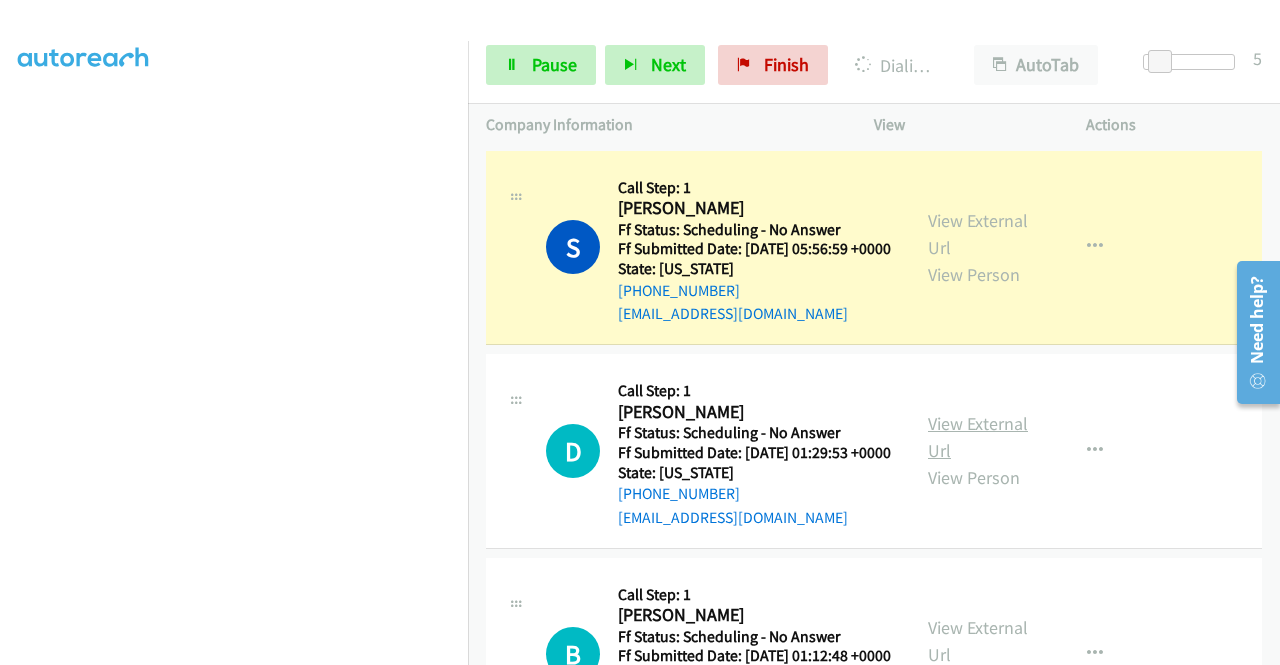 click on "View External Url" at bounding box center [978, 437] 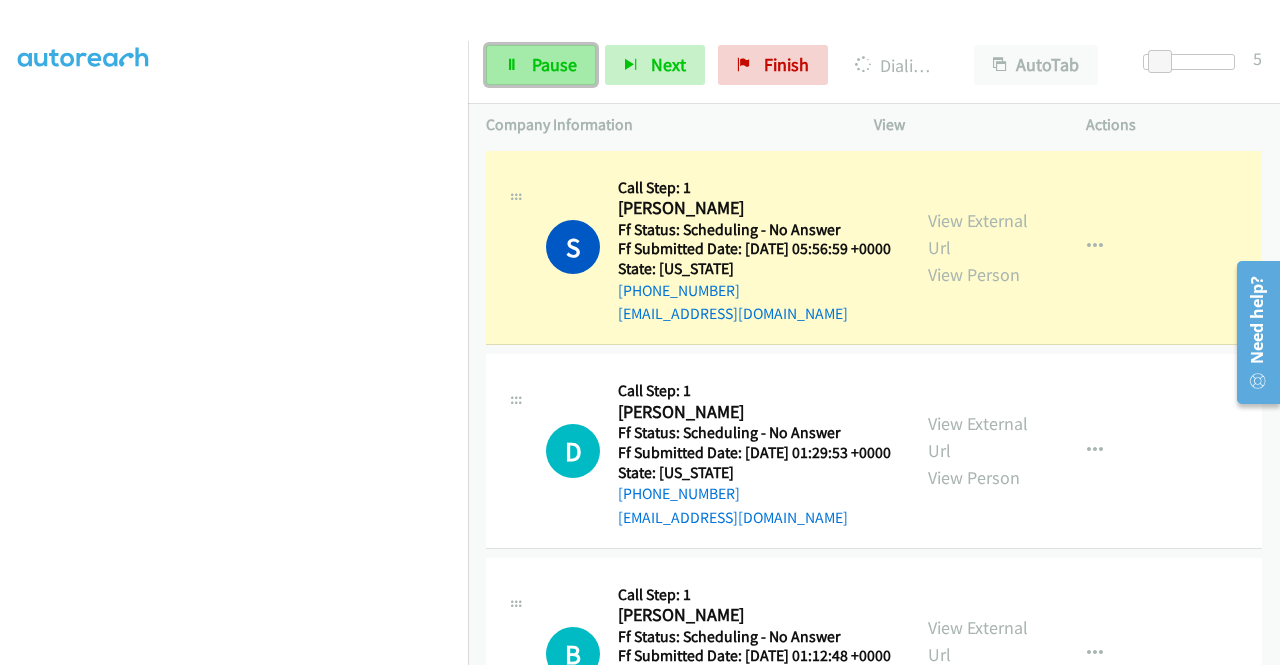 click on "Pause" at bounding box center [554, 64] 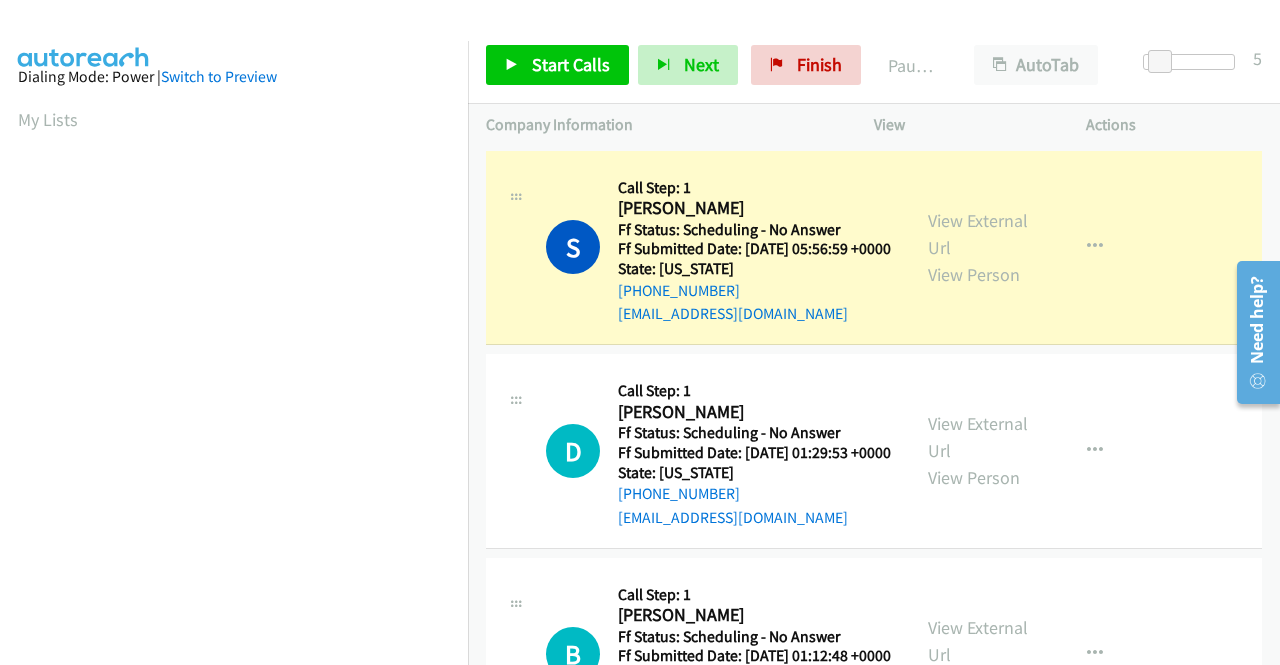 scroll, scrollTop: 0, scrollLeft: 0, axis: both 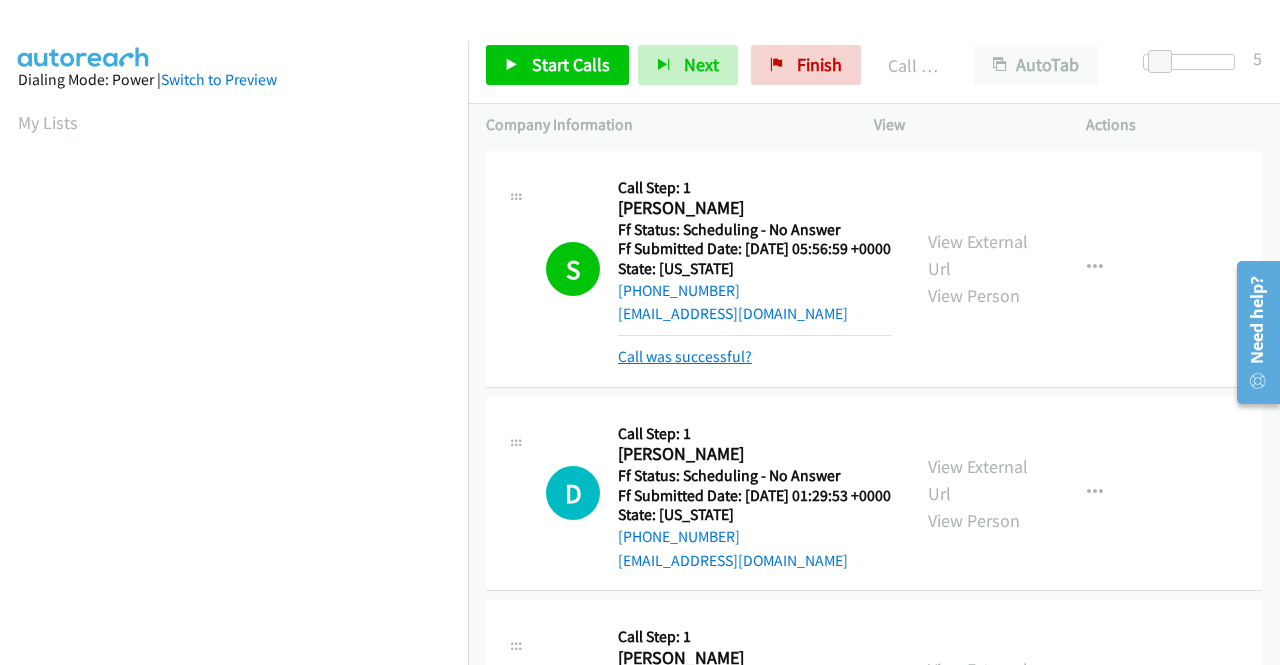 click on "Call was successful?" at bounding box center [685, 356] 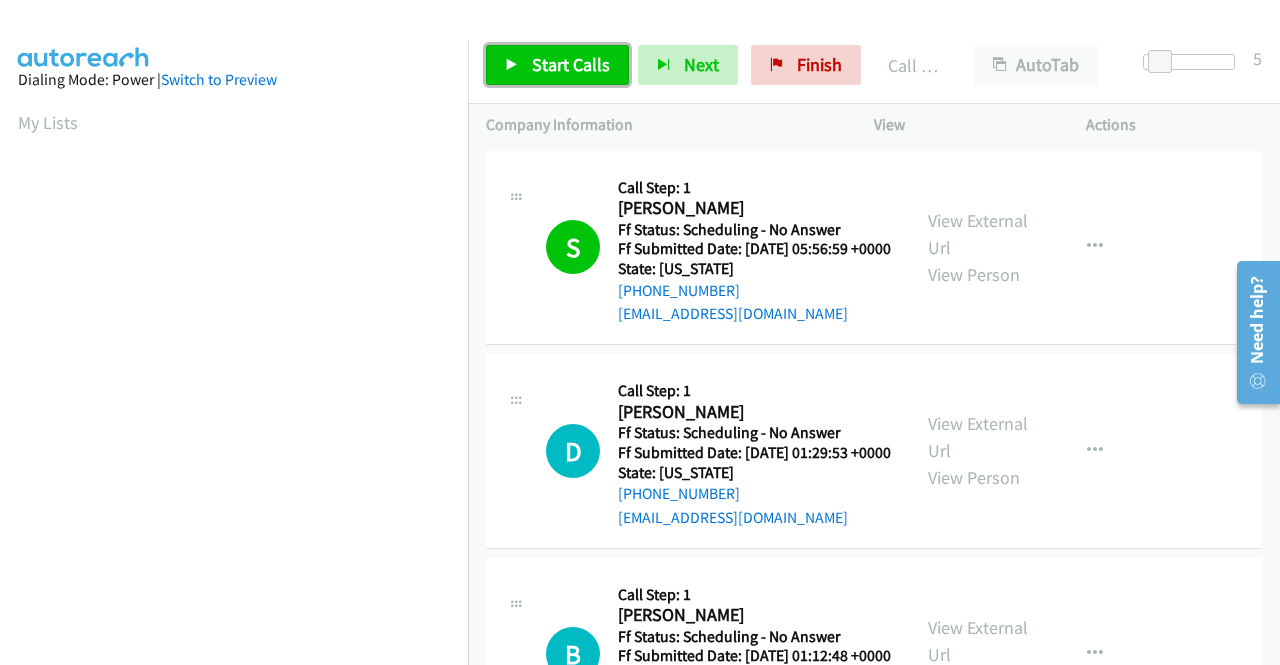 click on "Start Calls" at bounding box center [571, 64] 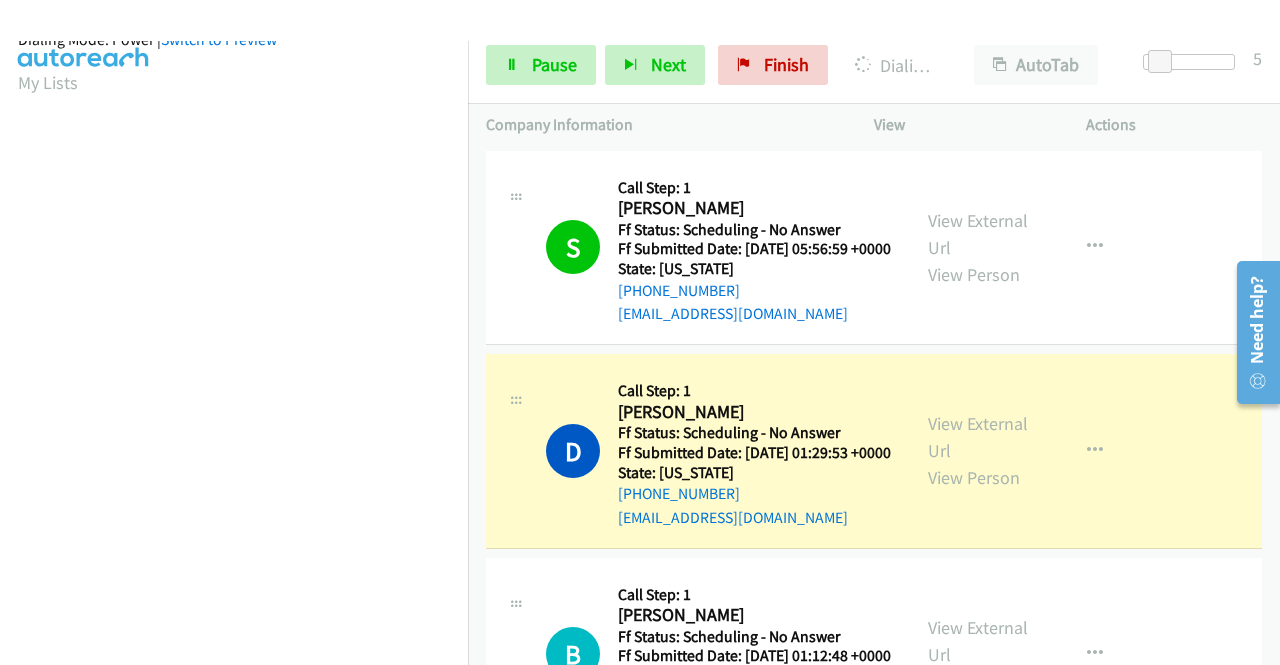 scroll, scrollTop: 456, scrollLeft: 0, axis: vertical 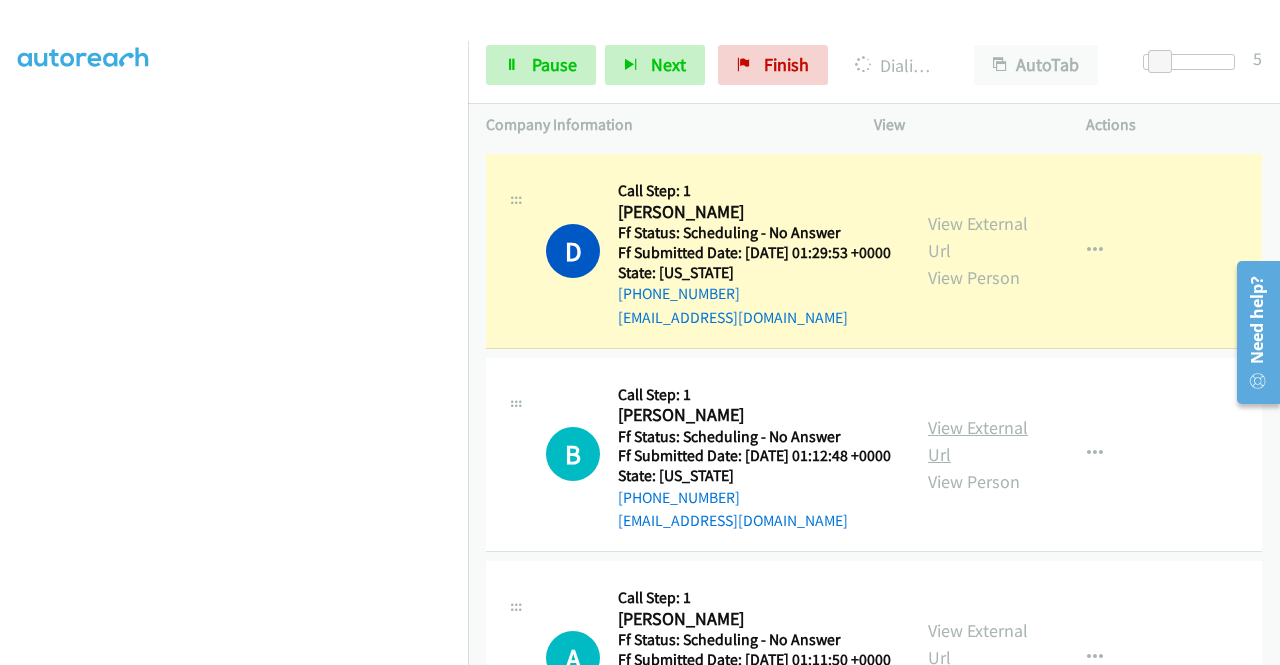 click on "View External Url" at bounding box center (978, 441) 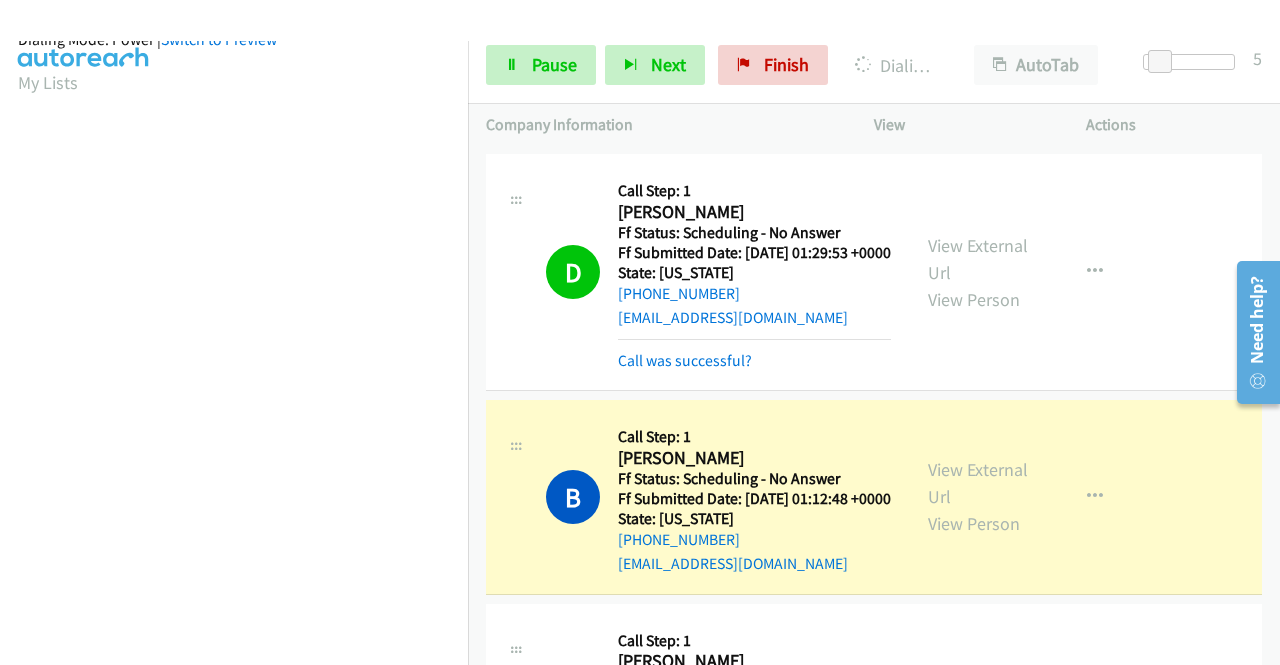 scroll, scrollTop: 456, scrollLeft: 0, axis: vertical 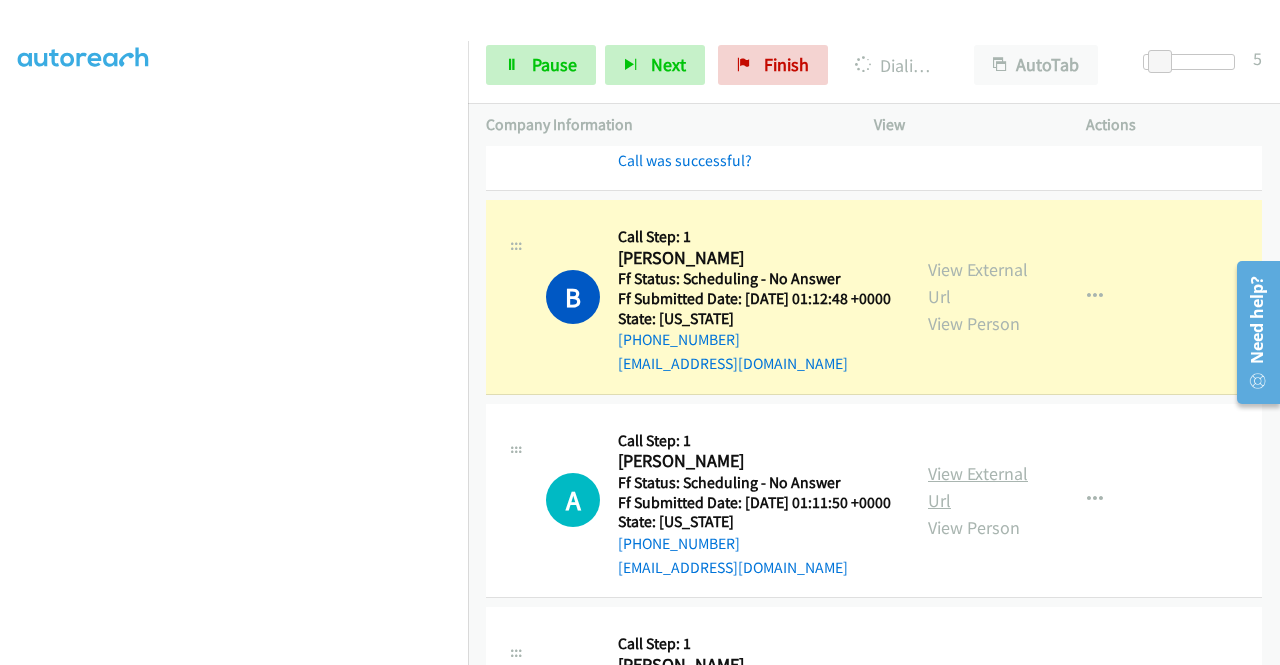 click on "View External Url" at bounding box center [978, 487] 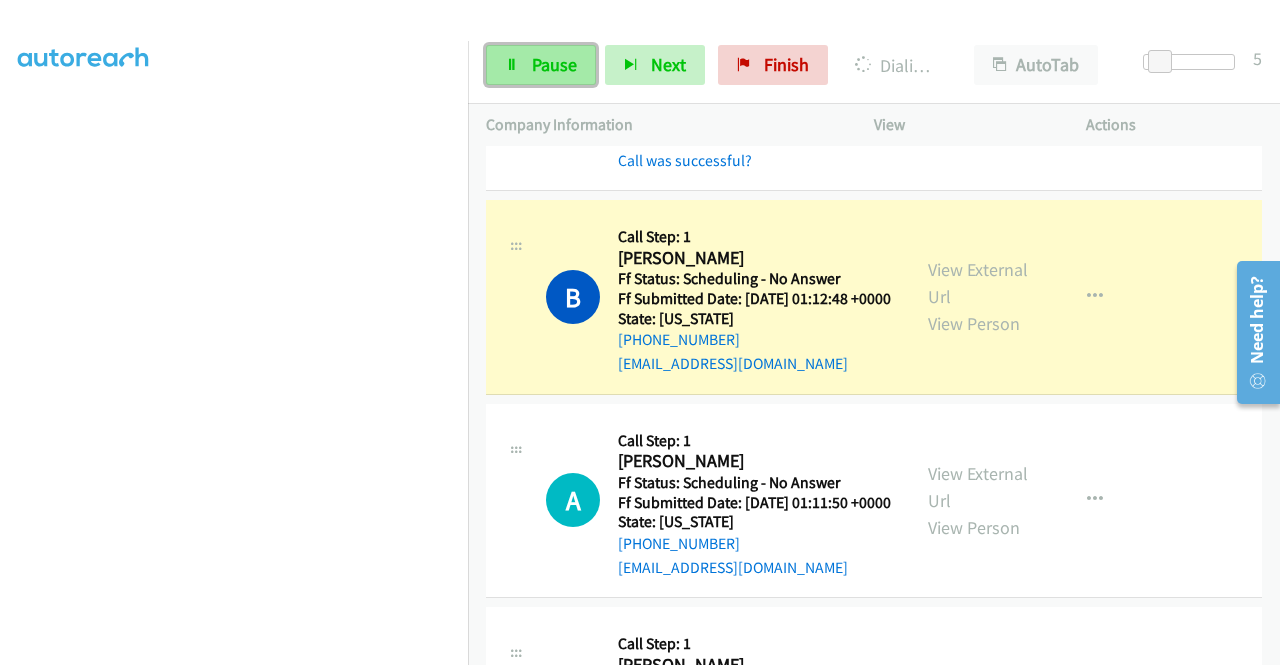 click on "Pause" at bounding box center (541, 65) 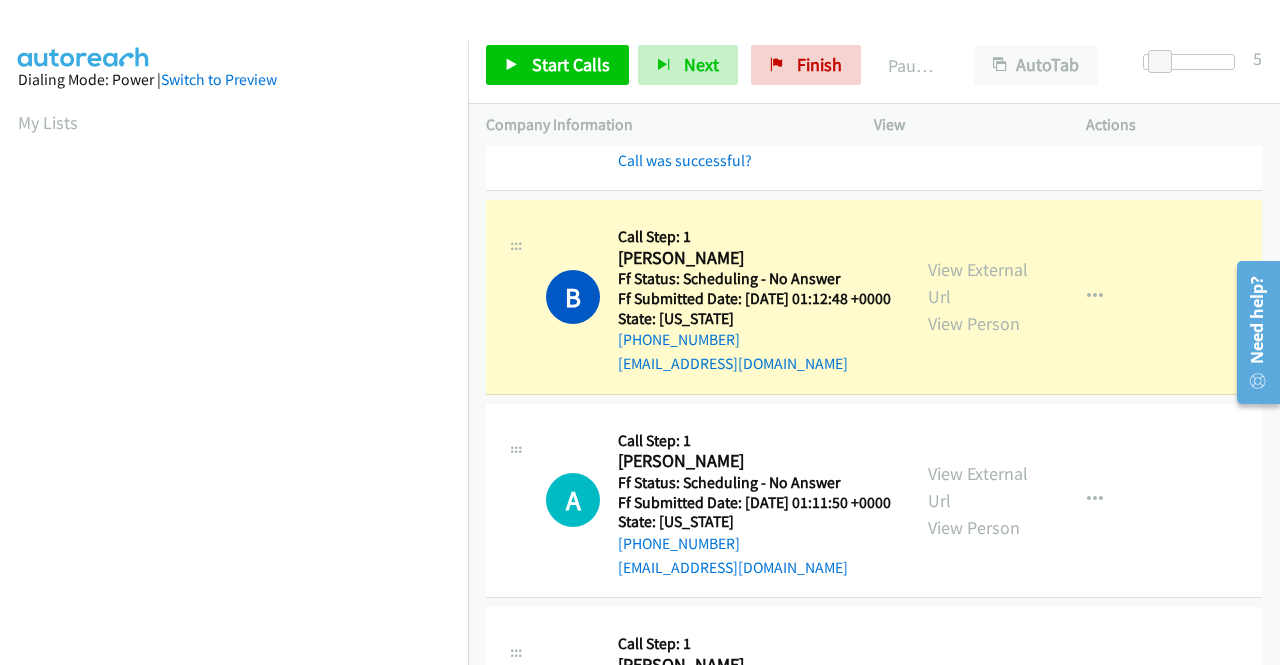 scroll, scrollTop: 456, scrollLeft: 0, axis: vertical 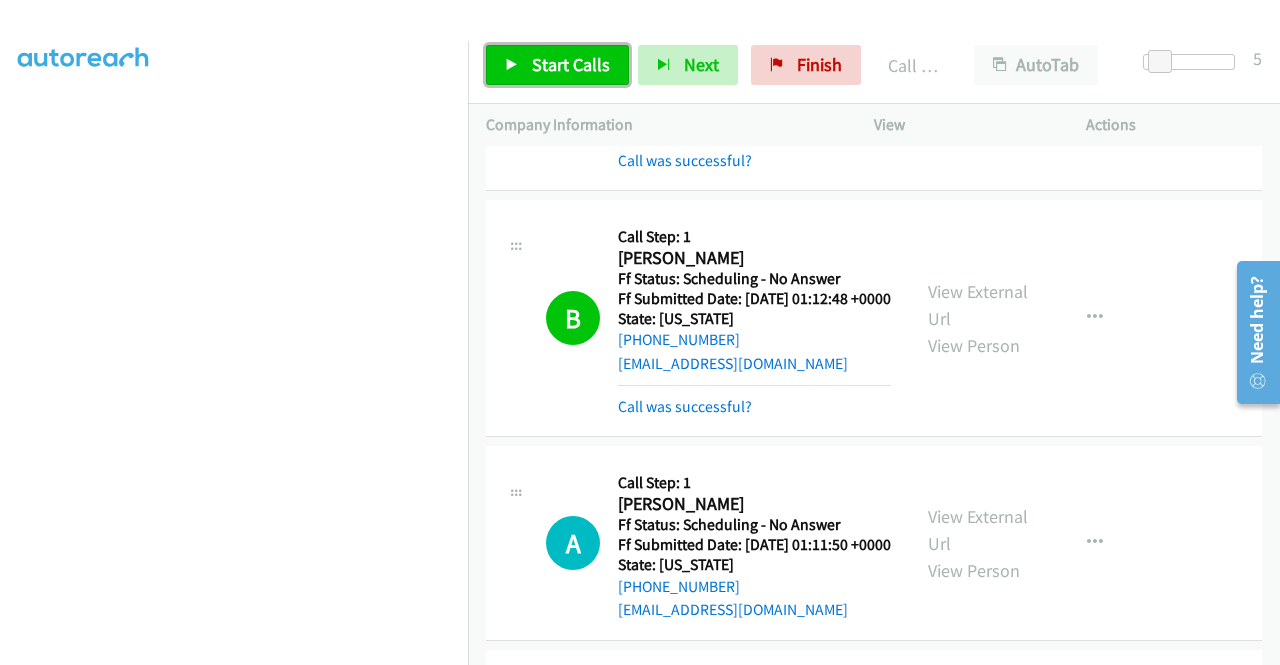 click on "Start Calls" at bounding box center (571, 64) 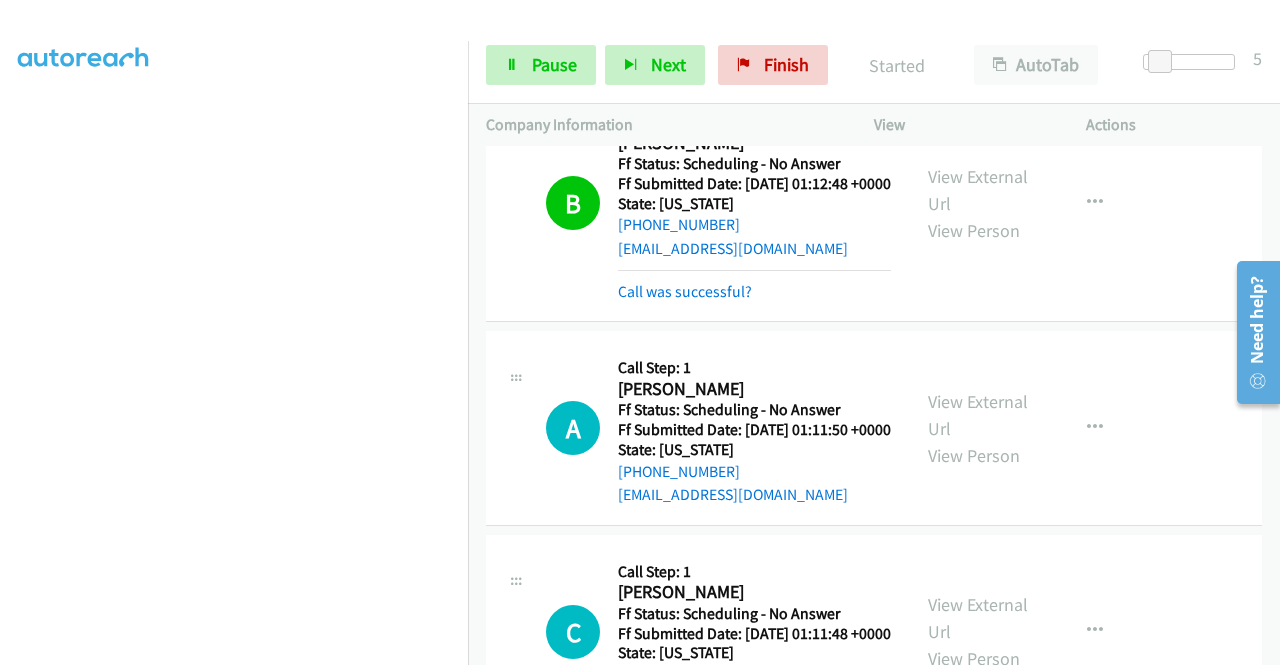 scroll, scrollTop: 500, scrollLeft: 0, axis: vertical 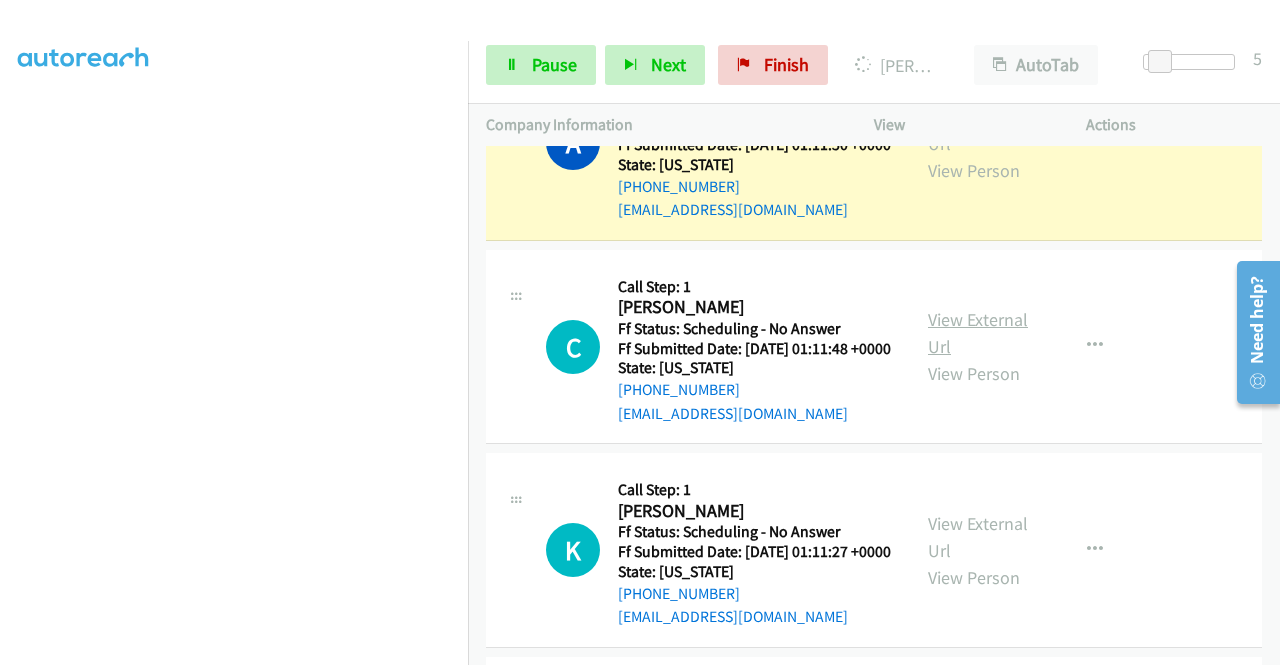 click on "View External Url" at bounding box center [978, 333] 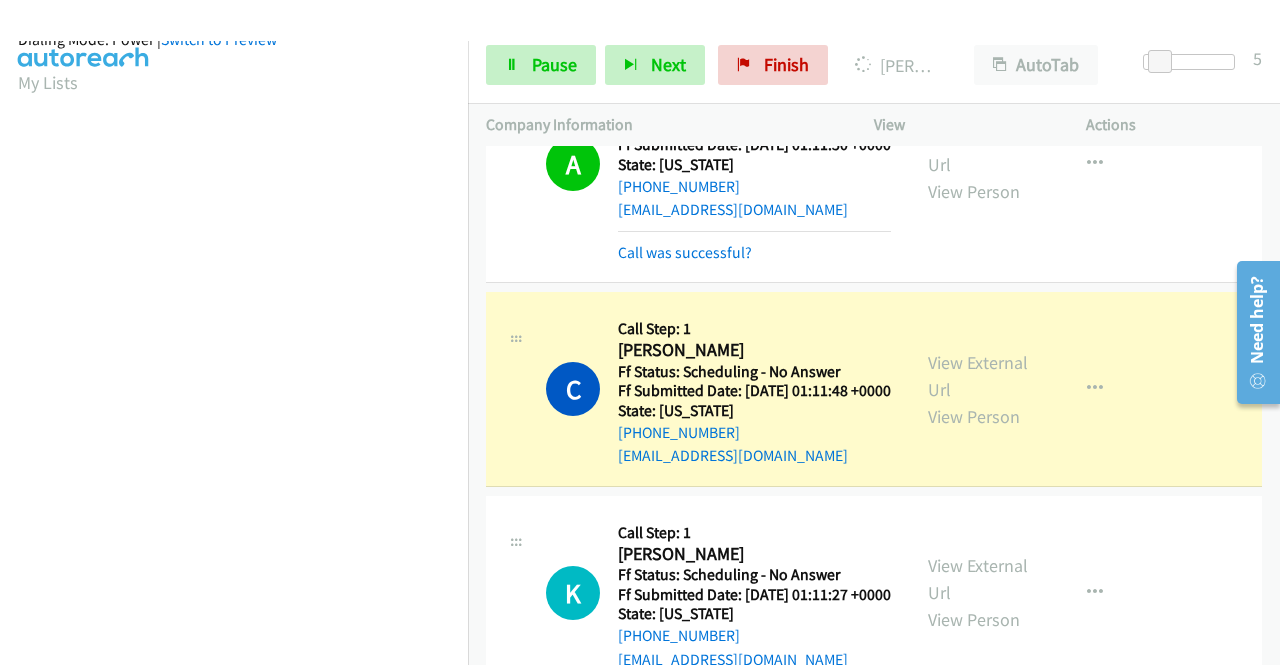 scroll, scrollTop: 456, scrollLeft: 0, axis: vertical 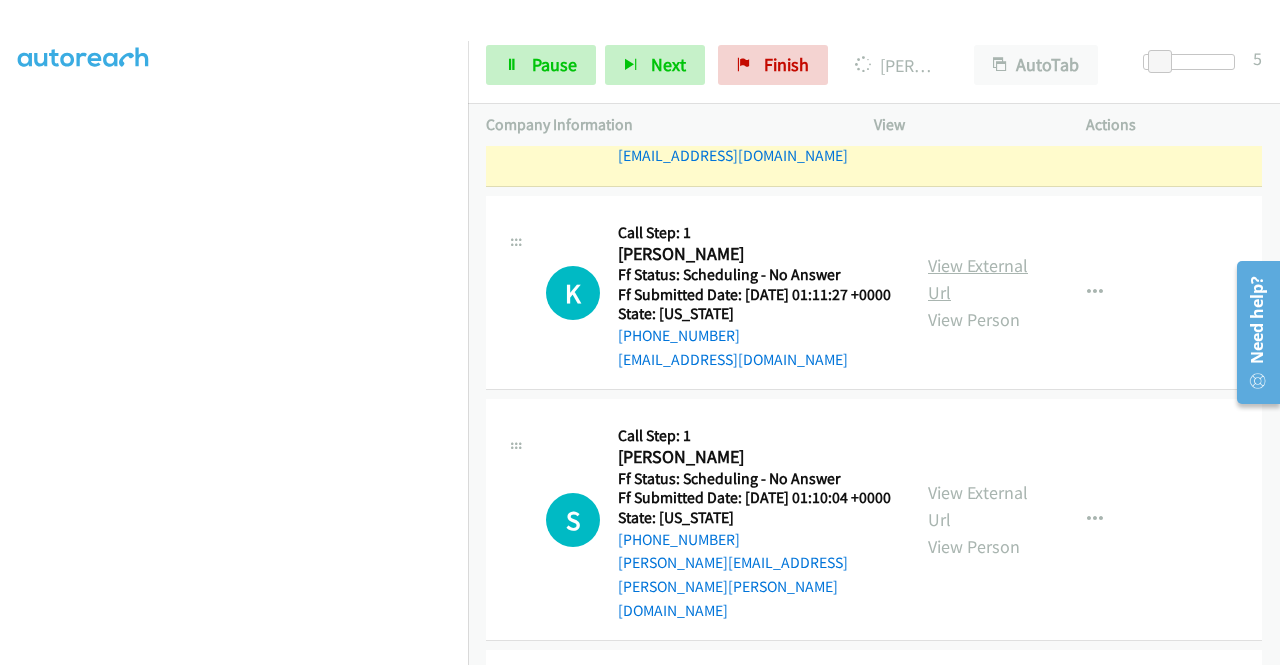 click on "View External Url" at bounding box center (978, 279) 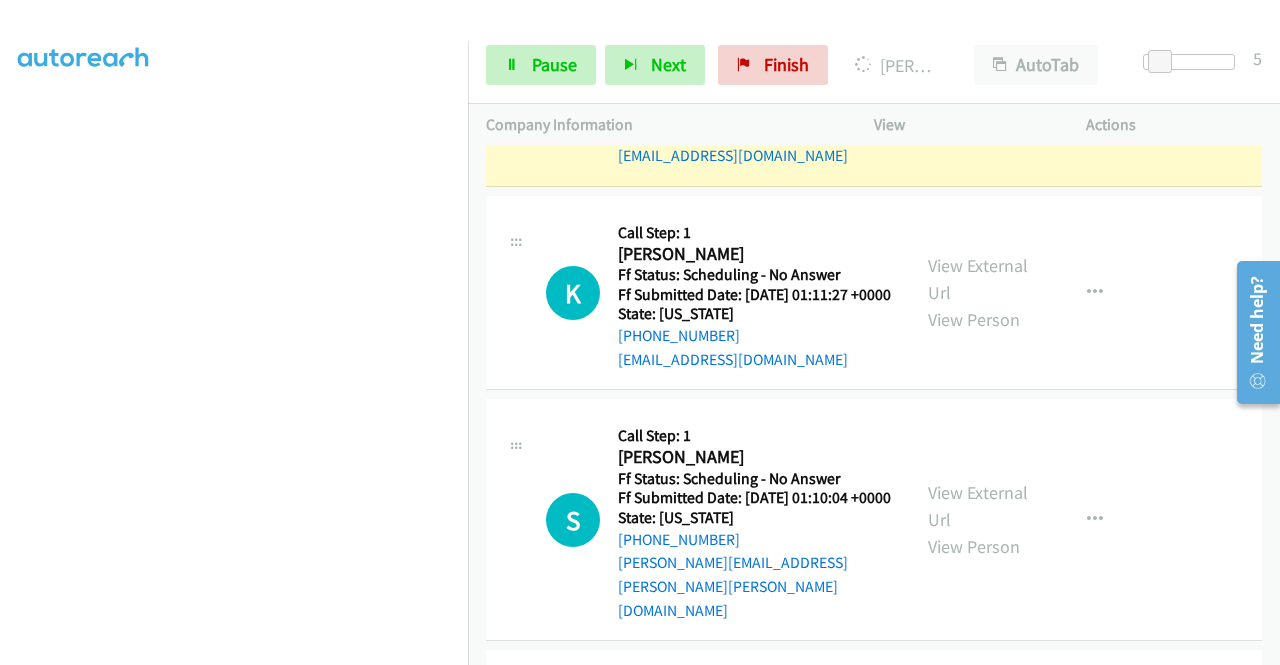 scroll, scrollTop: 456, scrollLeft: 0, axis: vertical 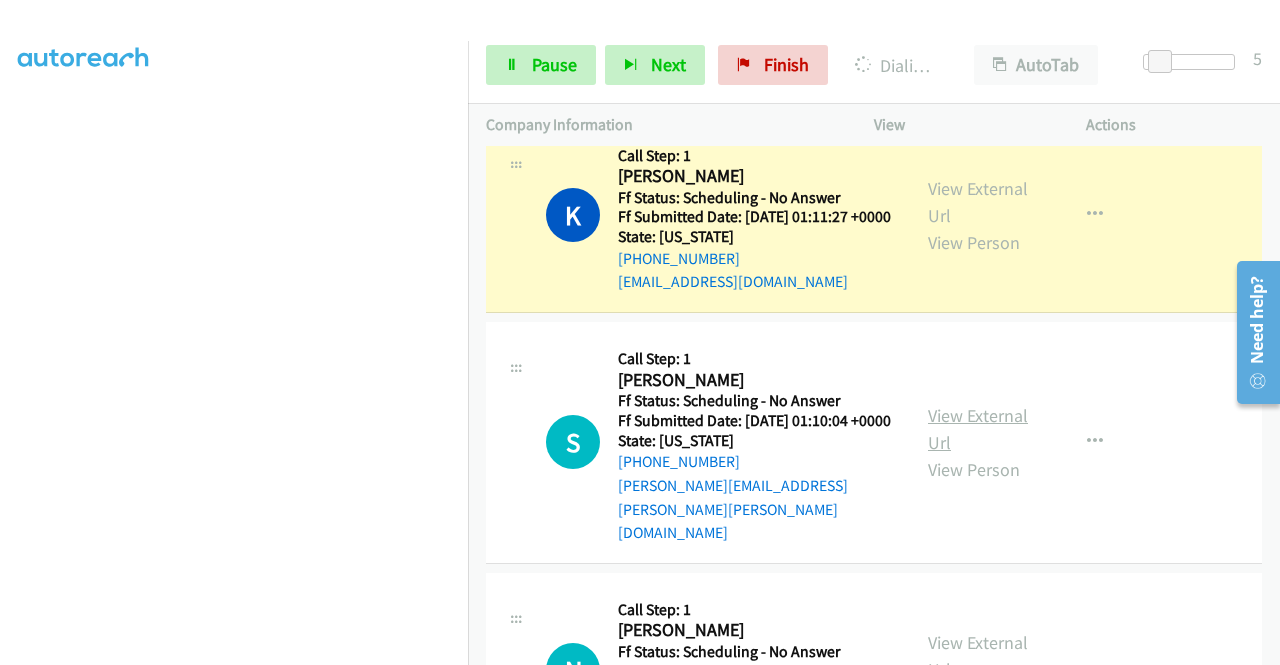 click on "View External Url" at bounding box center (978, 429) 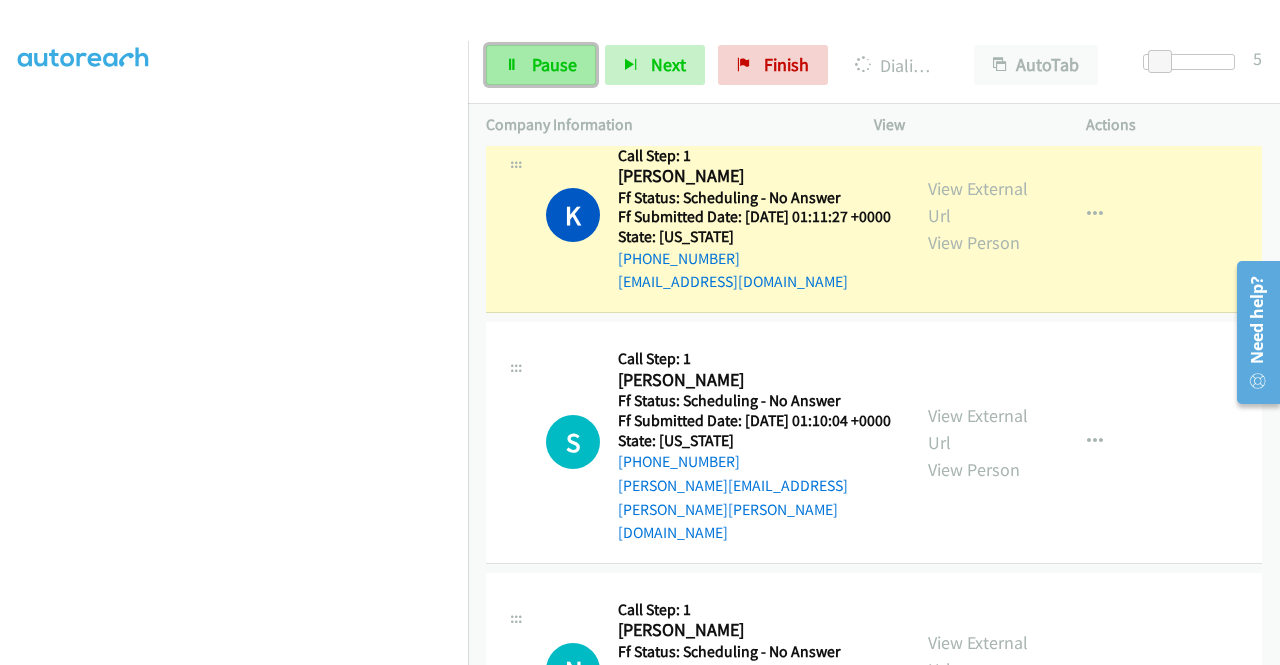 click on "Pause" at bounding box center [541, 65] 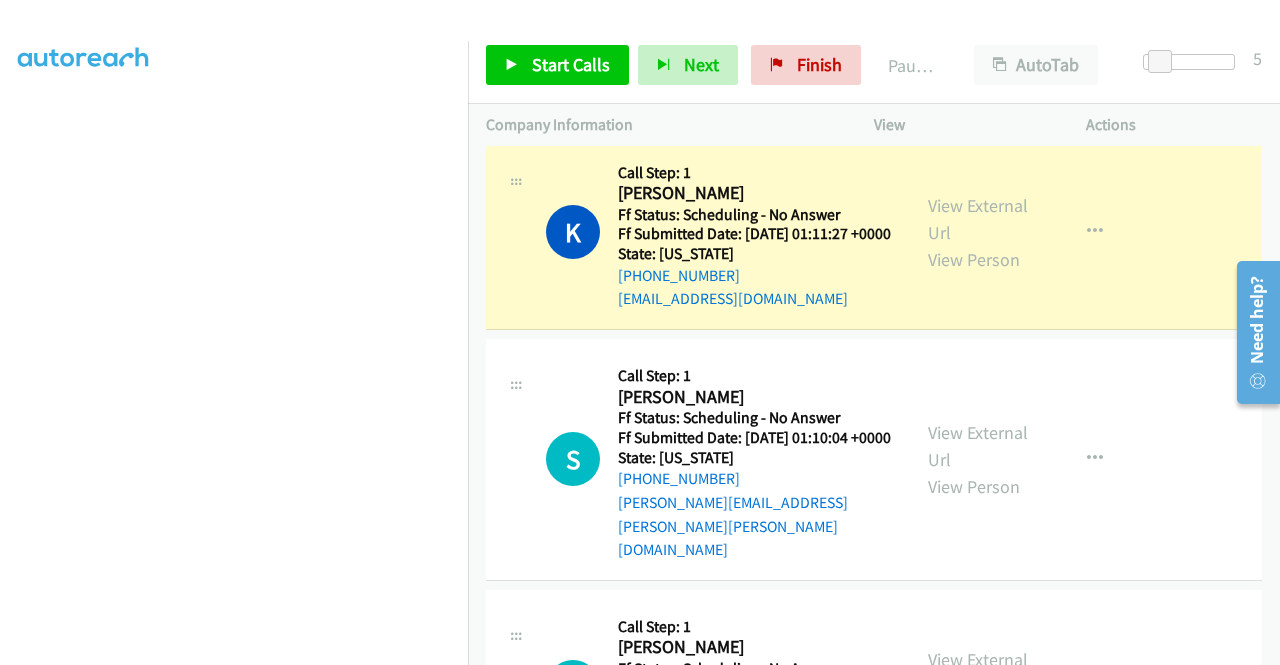 scroll, scrollTop: 1200, scrollLeft: 0, axis: vertical 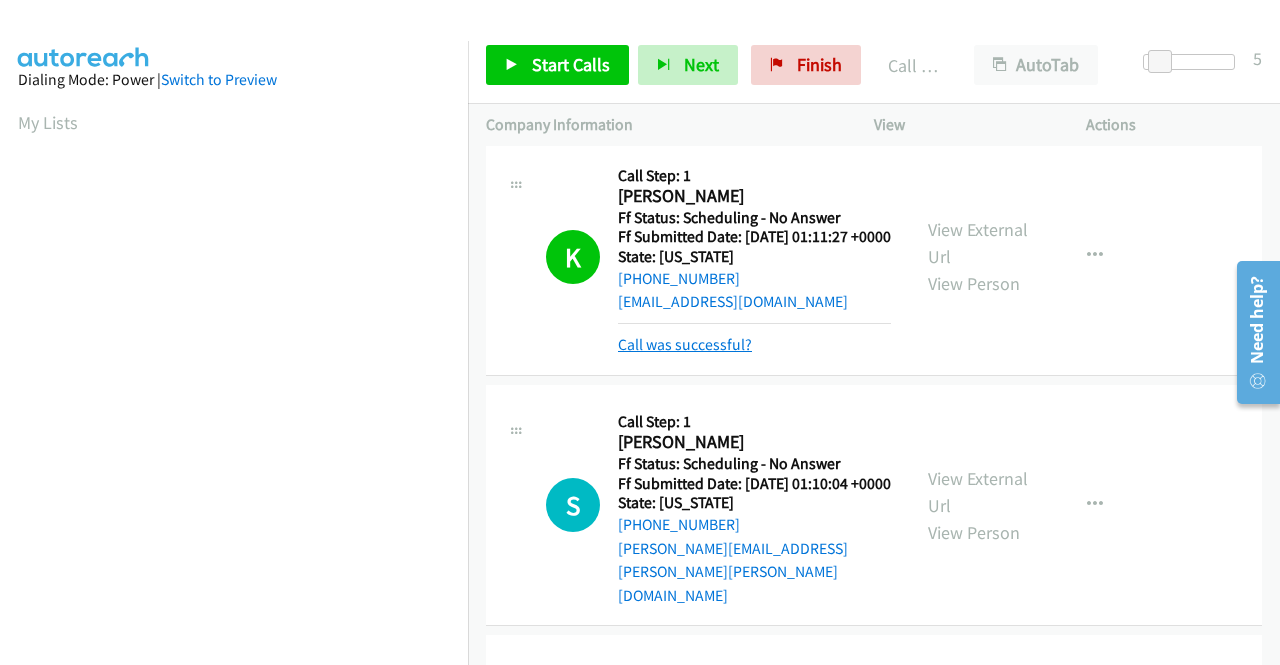 click on "Call was successful?" at bounding box center (685, 344) 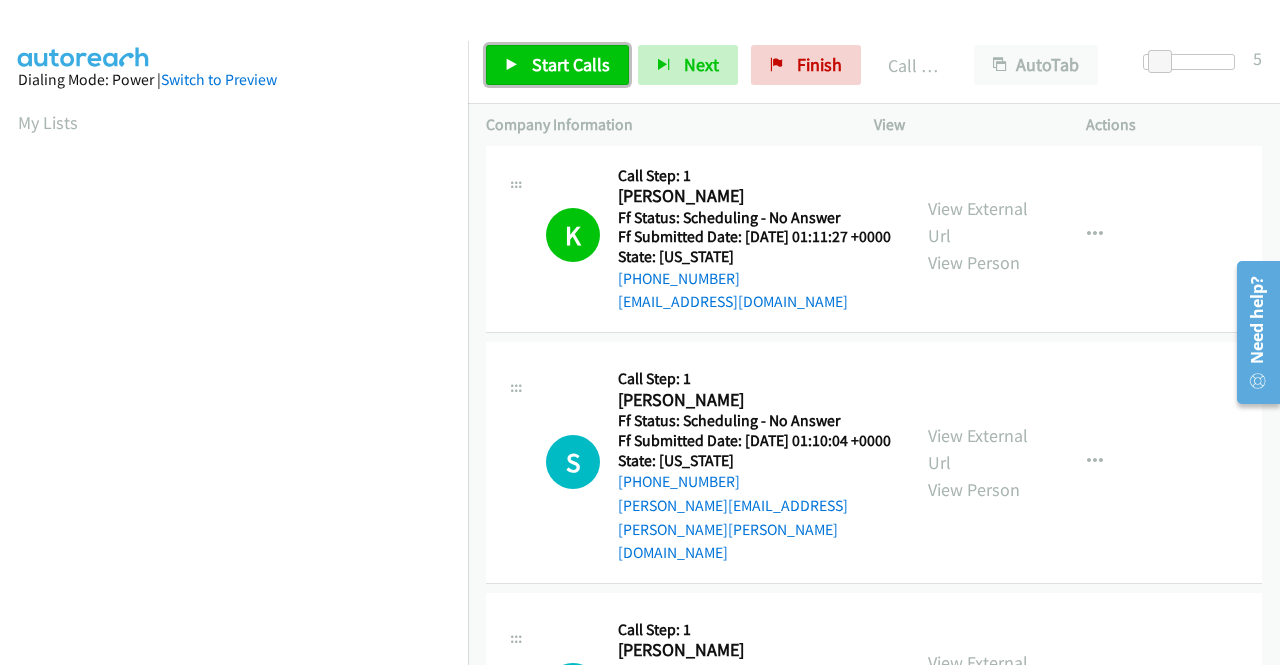 click on "Start Calls" at bounding box center [571, 64] 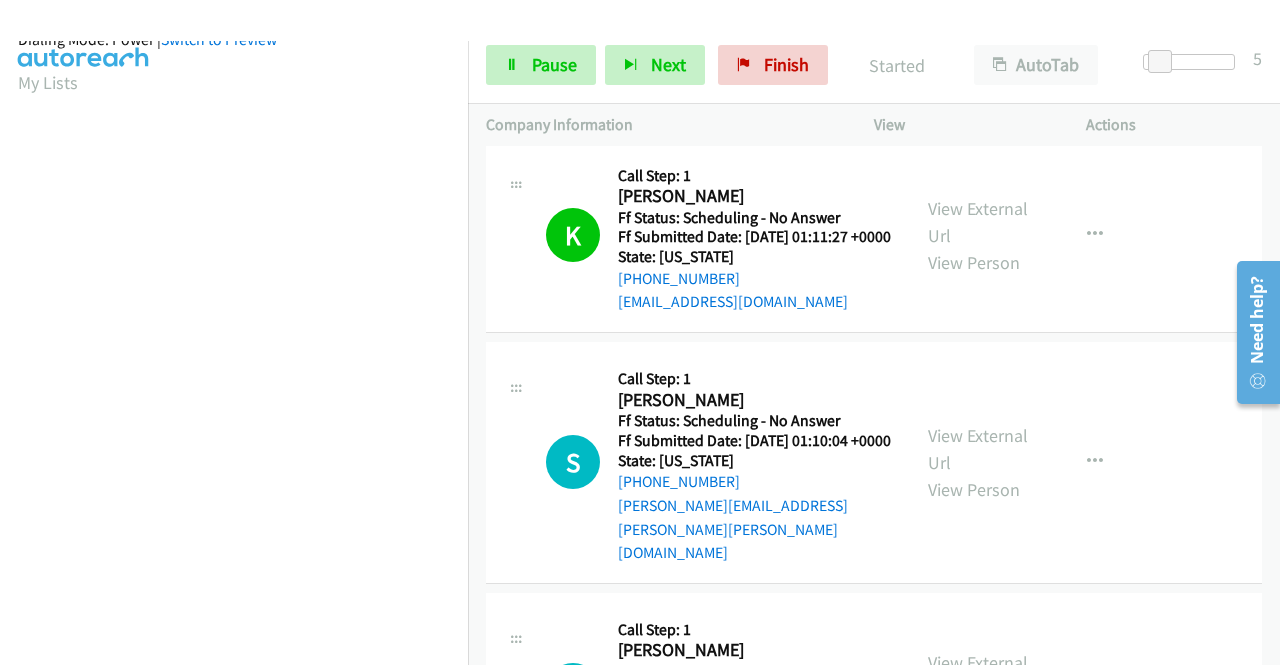 scroll, scrollTop: 456, scrollLeft: 0, axis: vertical 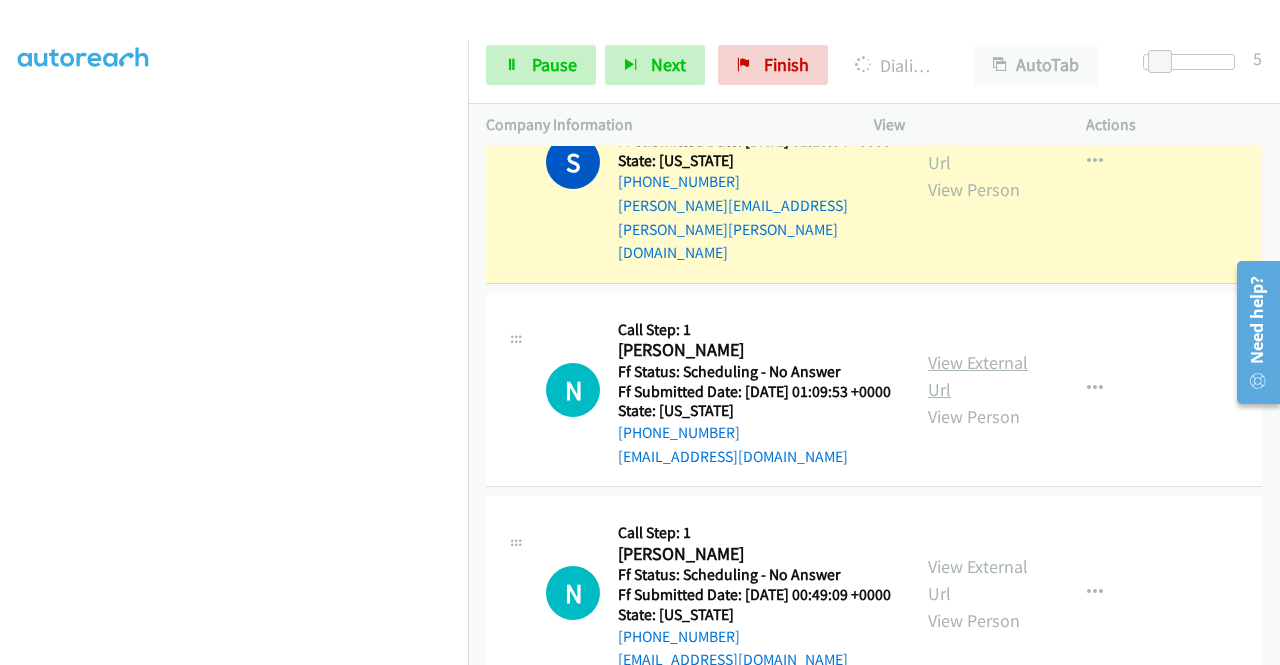 click on "View External Url" at bounding box center [978, 376] 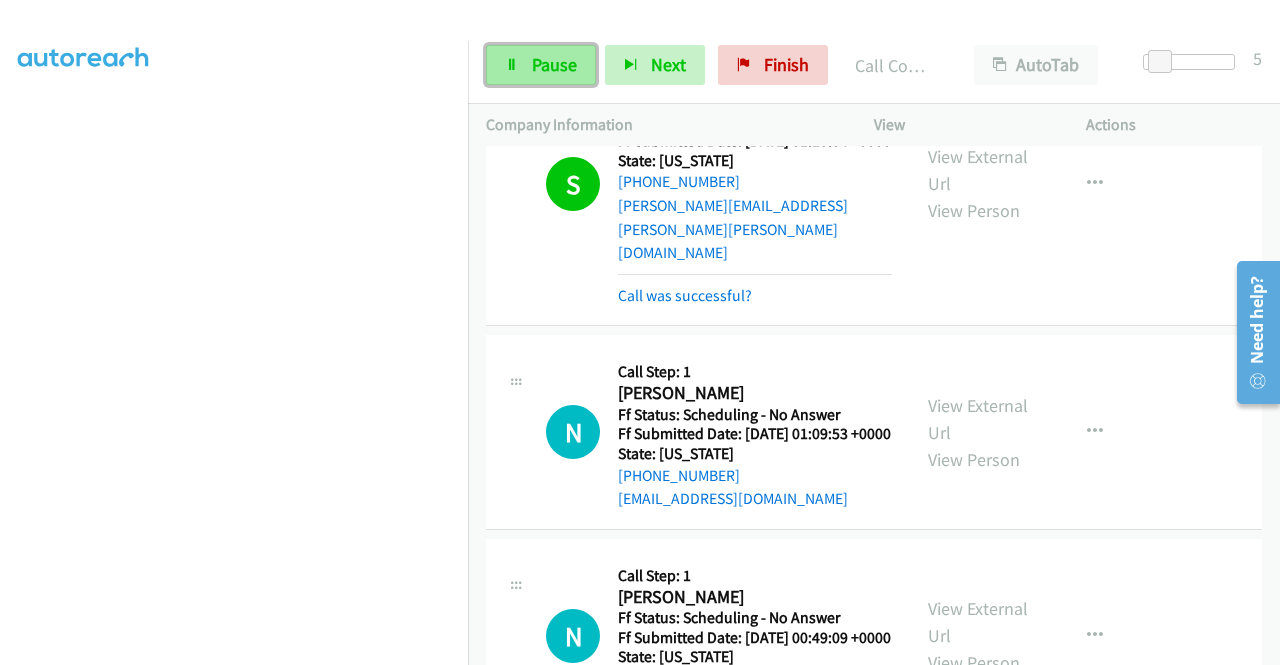 click on "Pause" at bounding box center [554, 64] 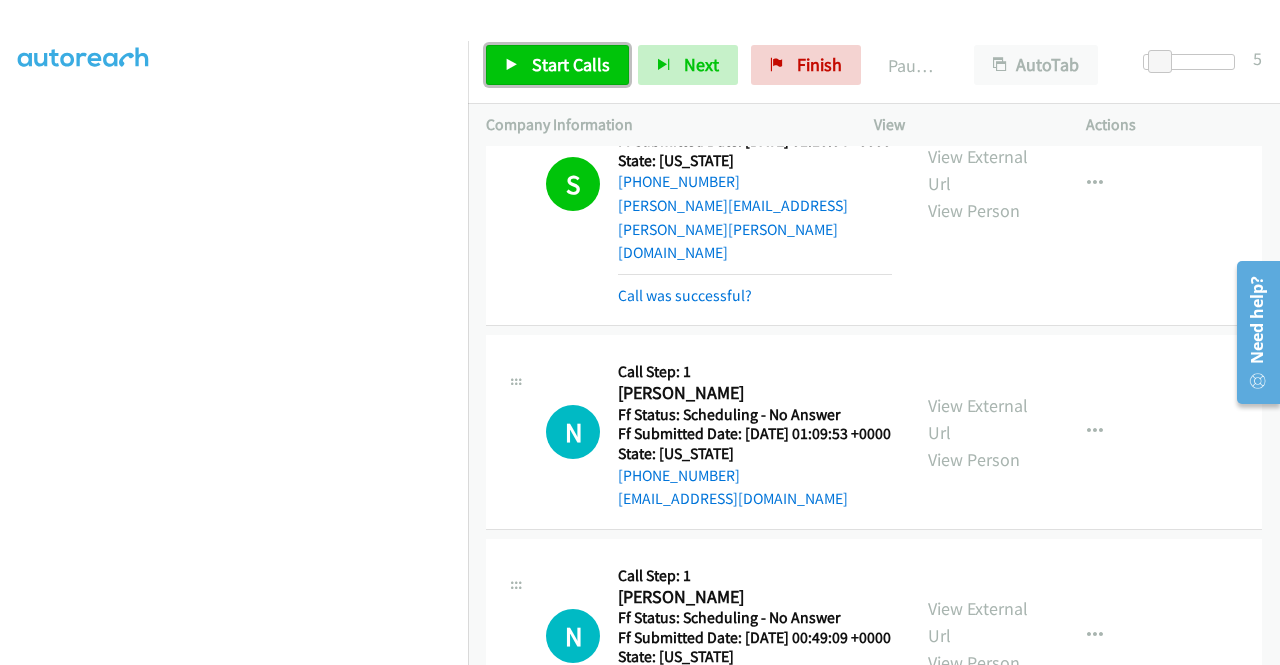 click at bounding box center (512, 66) 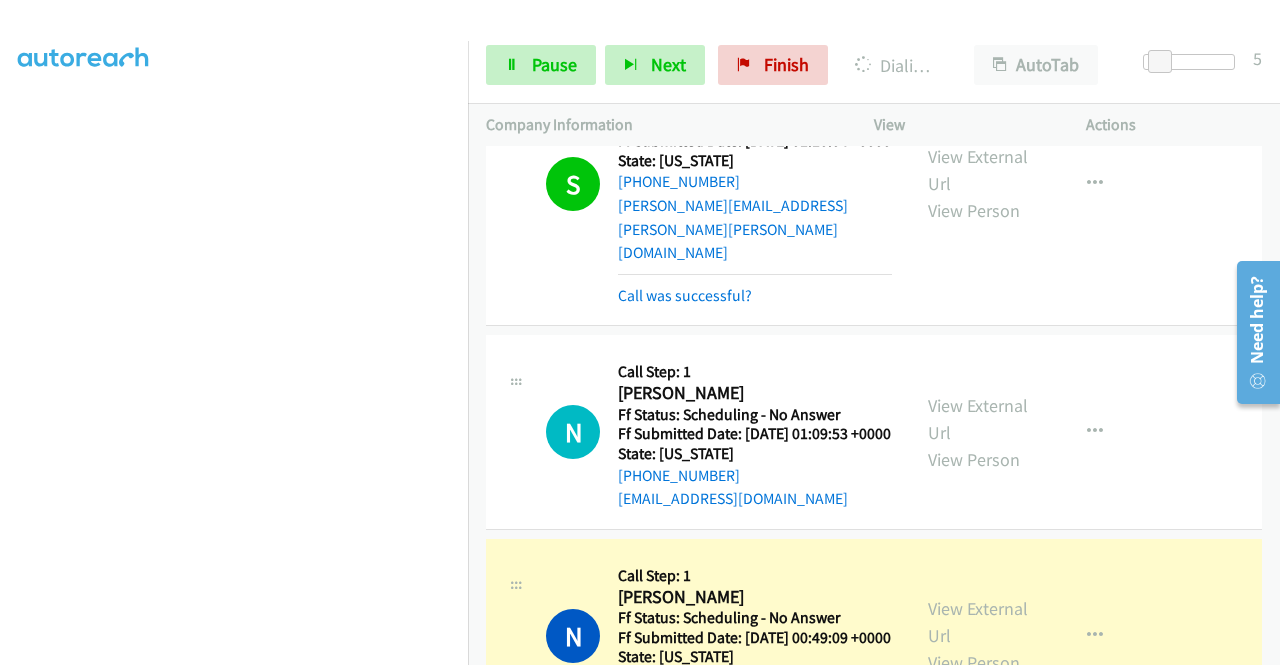 scroll, scrollTop: 456, scrollLeft: 0, axis: vertical 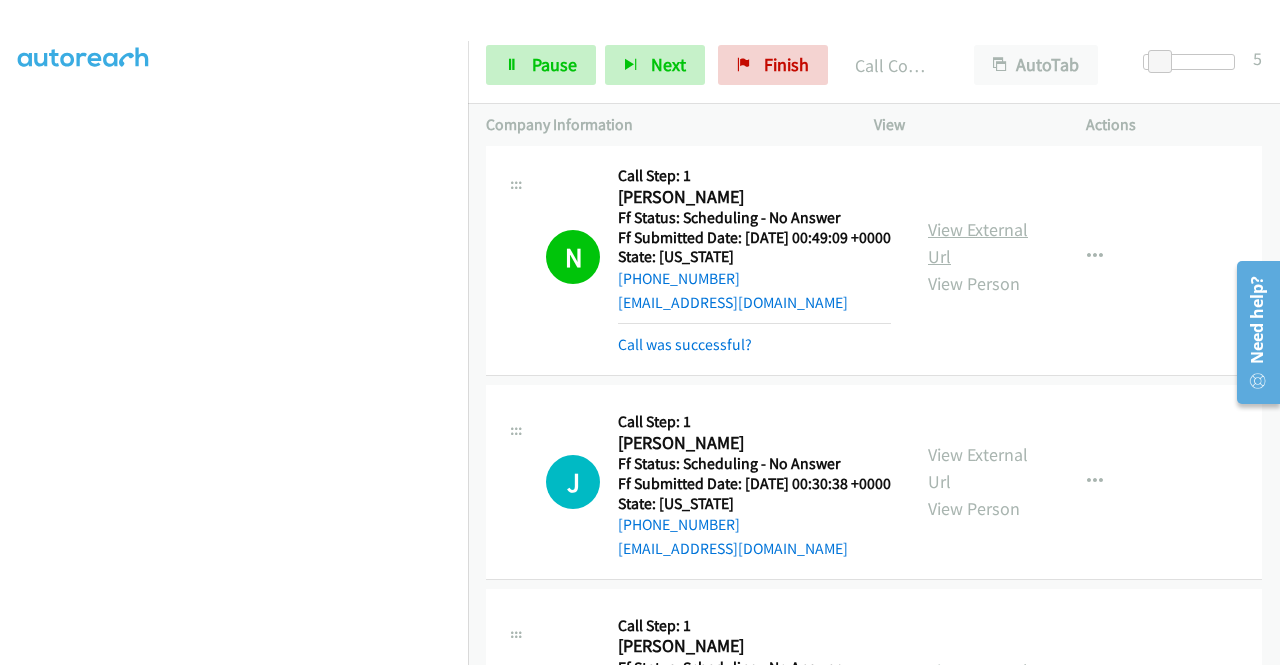 click on "View External Url" at bounding box center [978, 243] 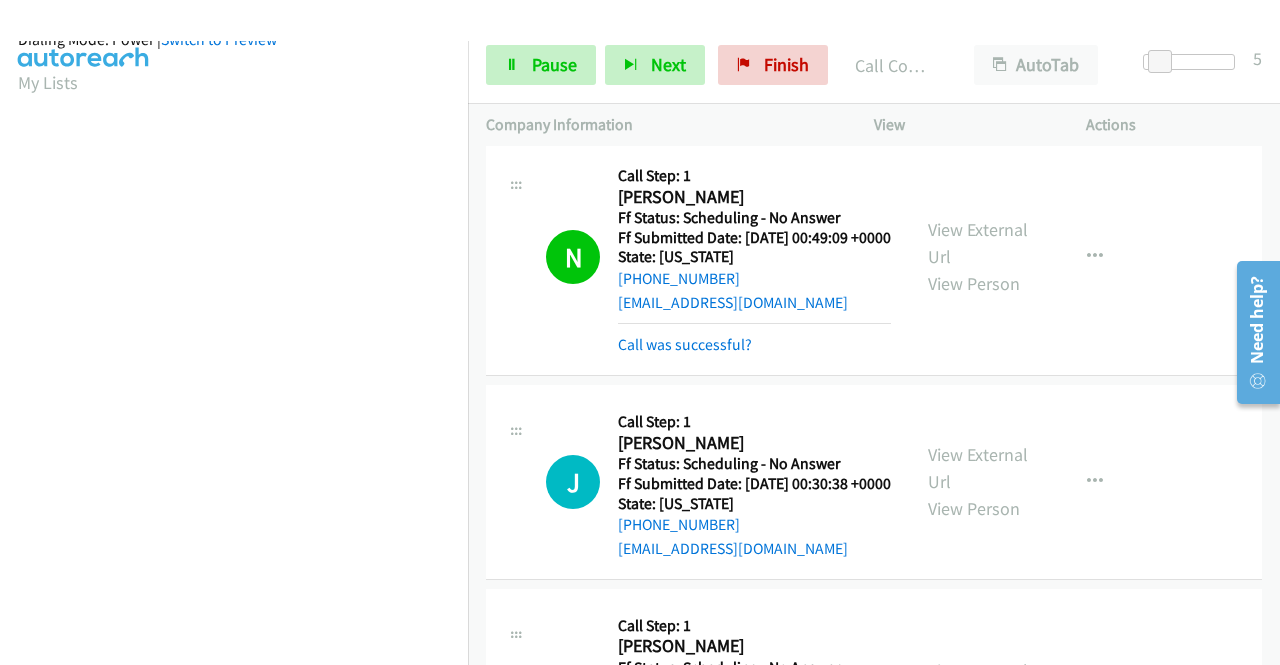 scroll, scrollTop: 456, scrollLeft: 0, axis: vertical 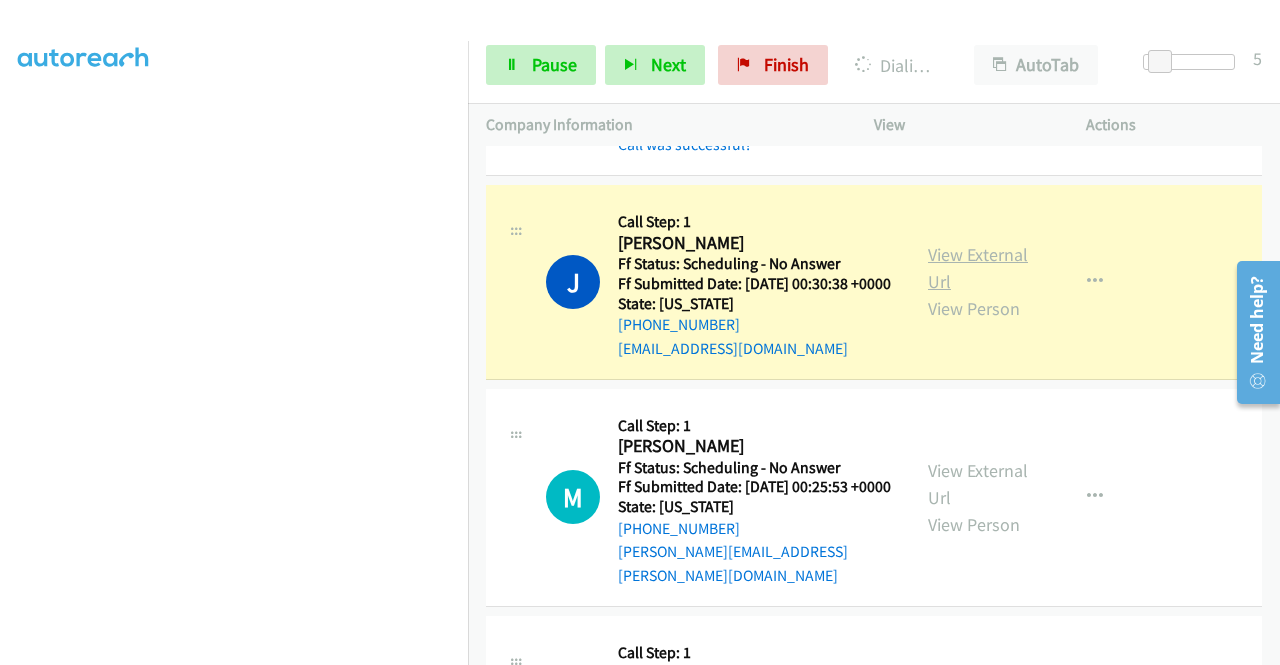 click on "View External Url" at bounding box center [978, 268] 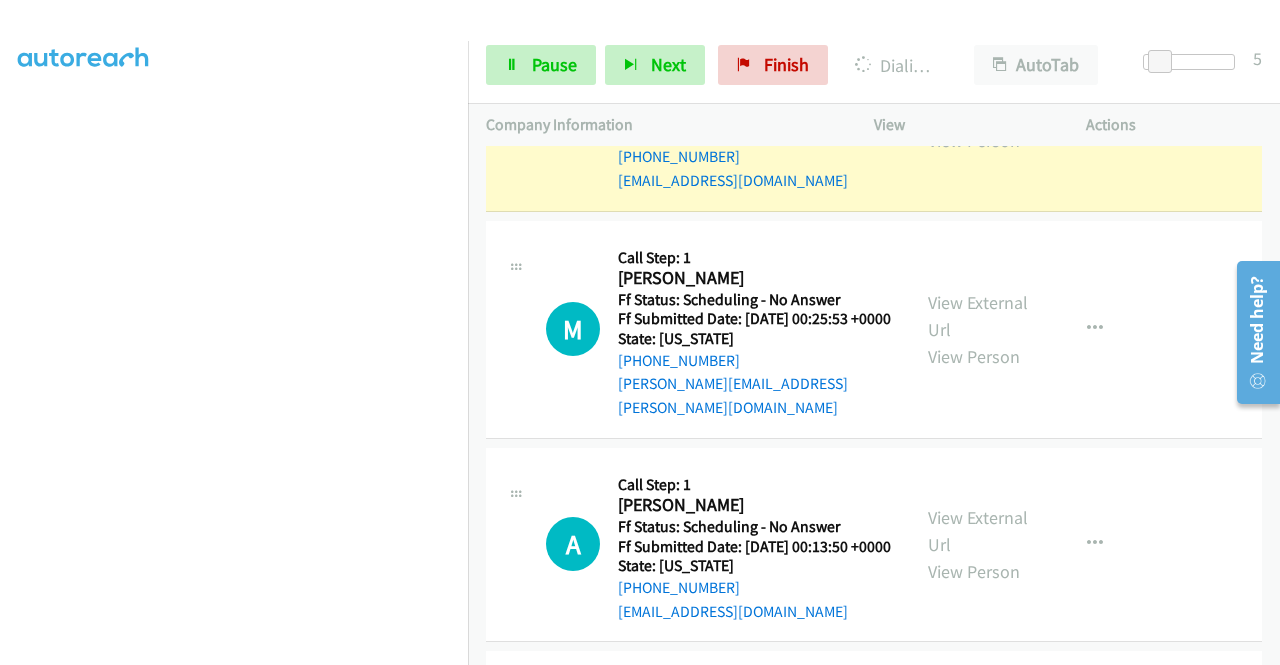scroll, scrollTop: 2300, scrollLeft: 0, axis: vertical 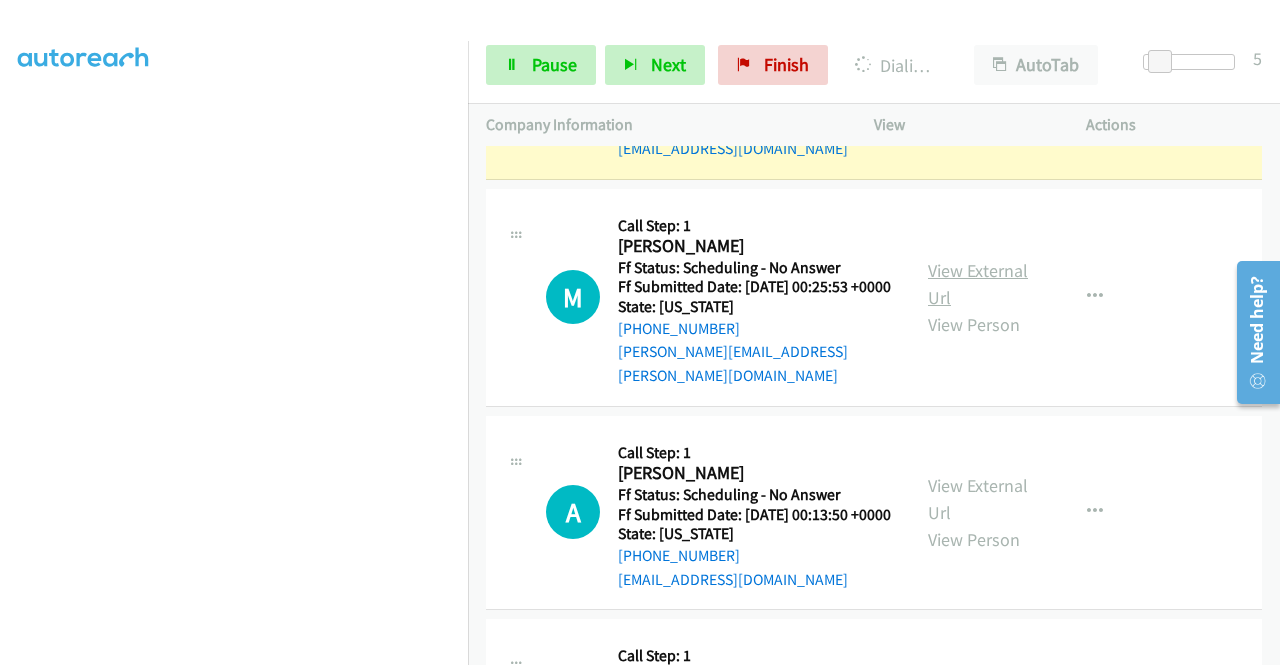 click on "View External Url" at bounding box center [978, 284] 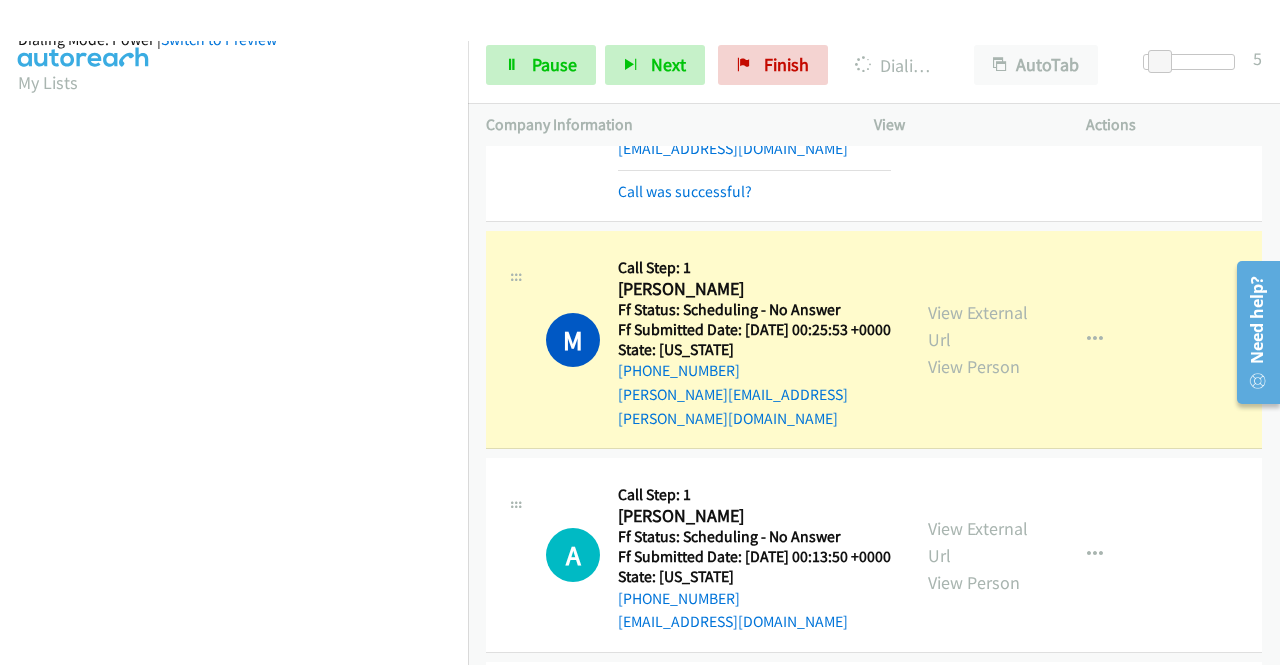 scroll, scrollTop: 456, scrollLeft: 0, axis: vertical 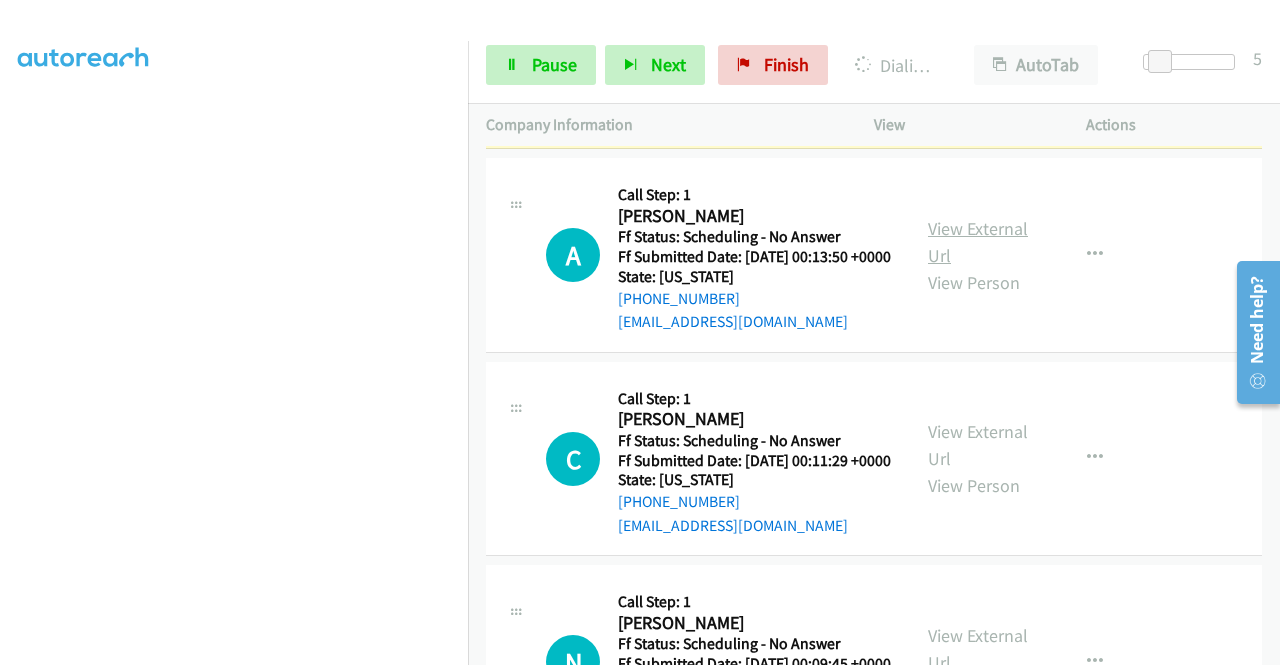 click on "View External Url" at bounding box center [978, 242] 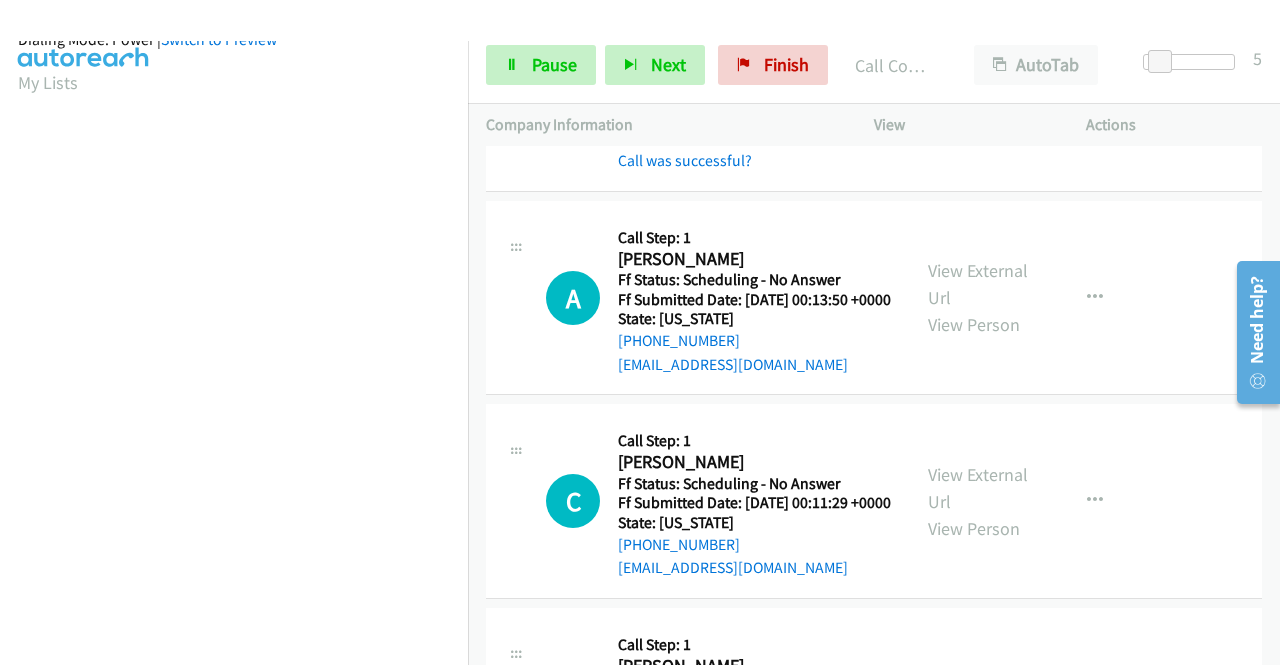 scroll, scrollTop: 456, scrollLeft: 0, axis: vertical 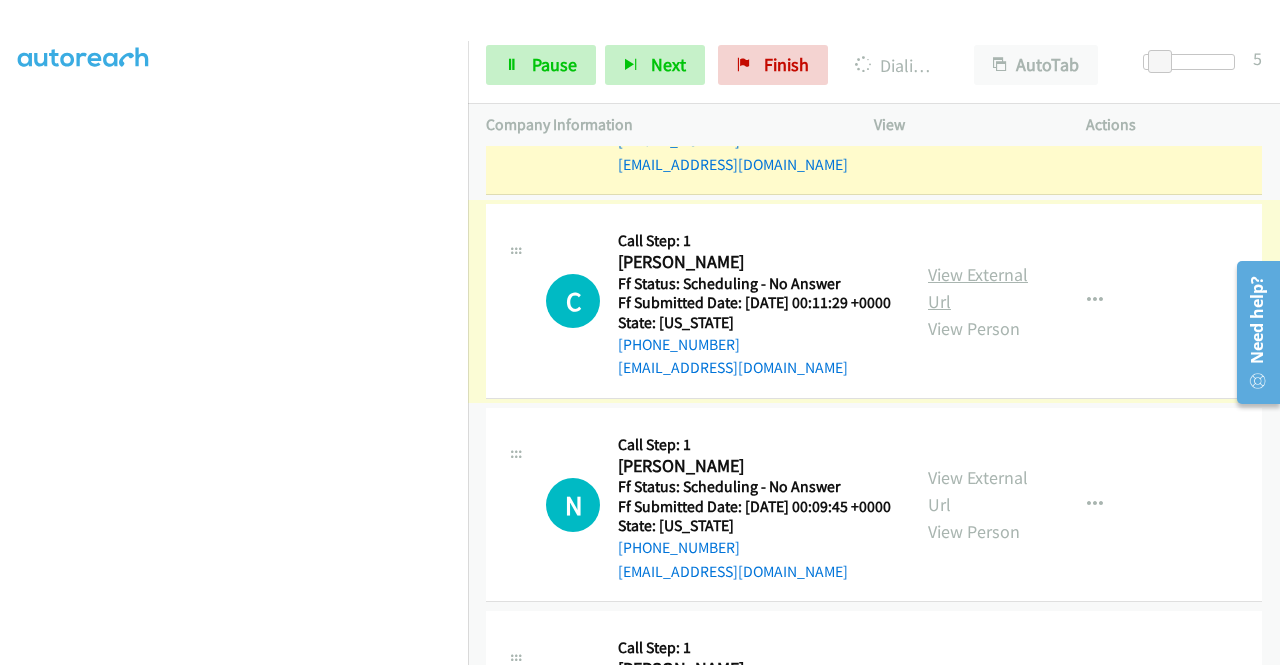 click on "View External Url" at bounding box center [978, 288] 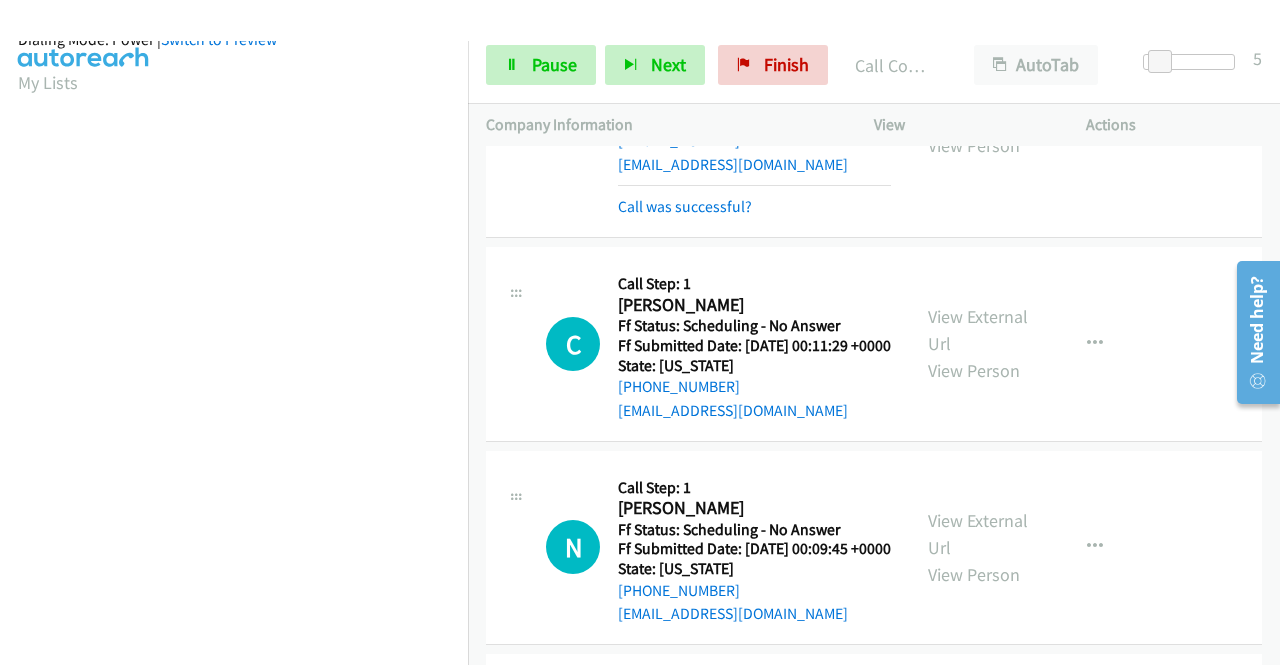 scroll, scrollTop: 456, scrollLeft: 0, axis: vertical 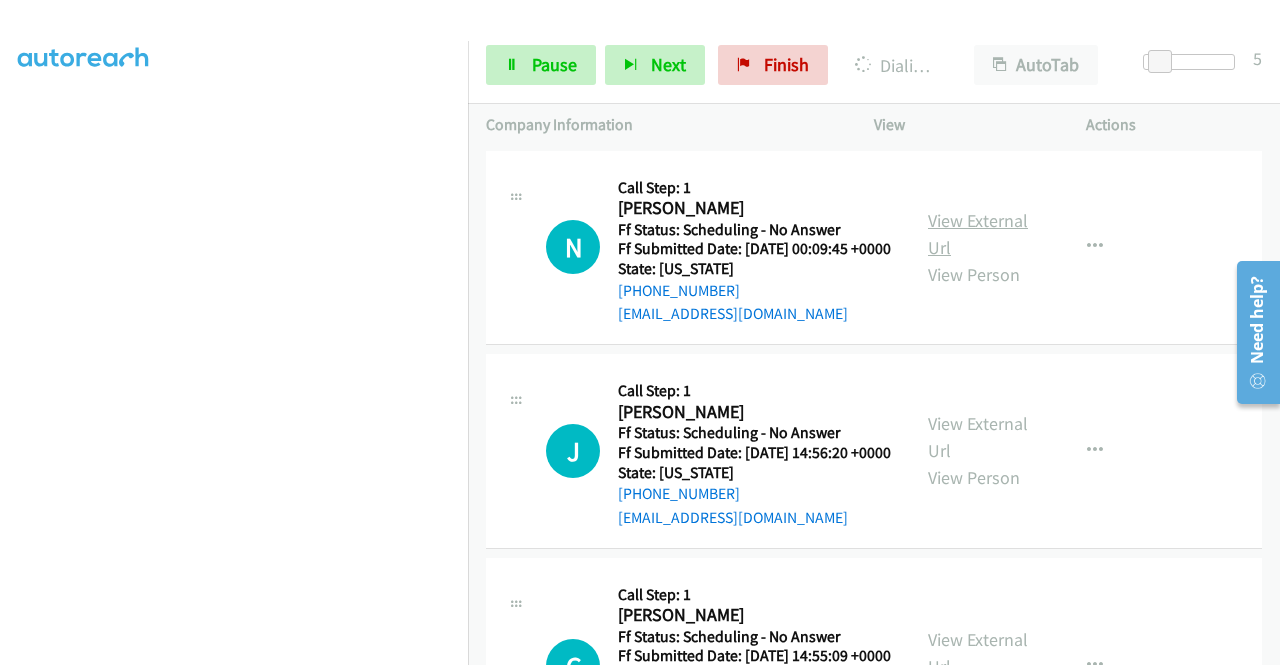 click on "View External Url" at bounding box center (978, 234) 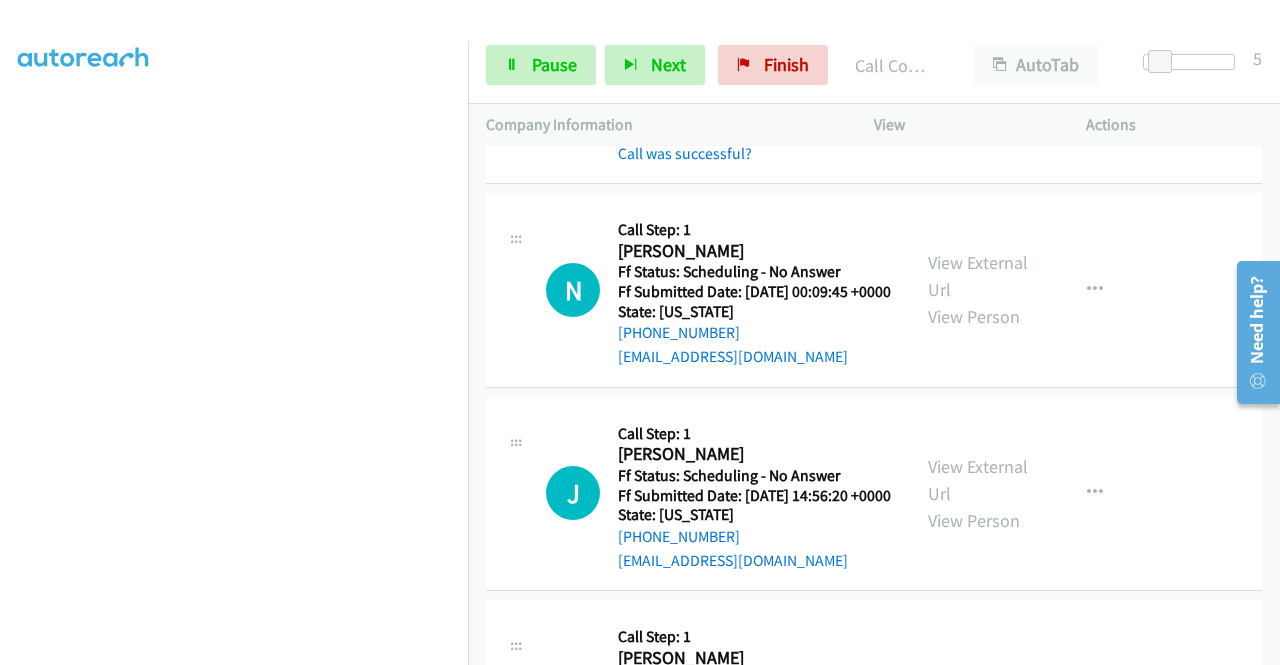 scroll, scrollTop: 456, scrollLeft: 0, axis: vertical 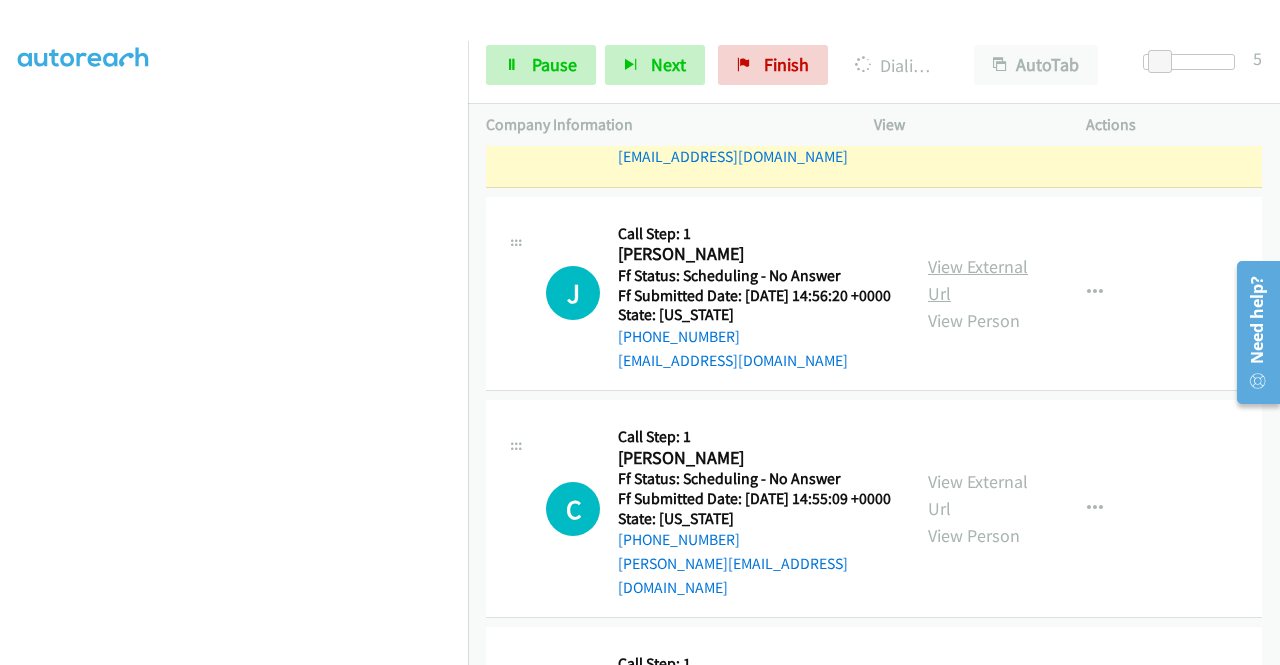 click on "View External Url" at bounding box center [978, 280] 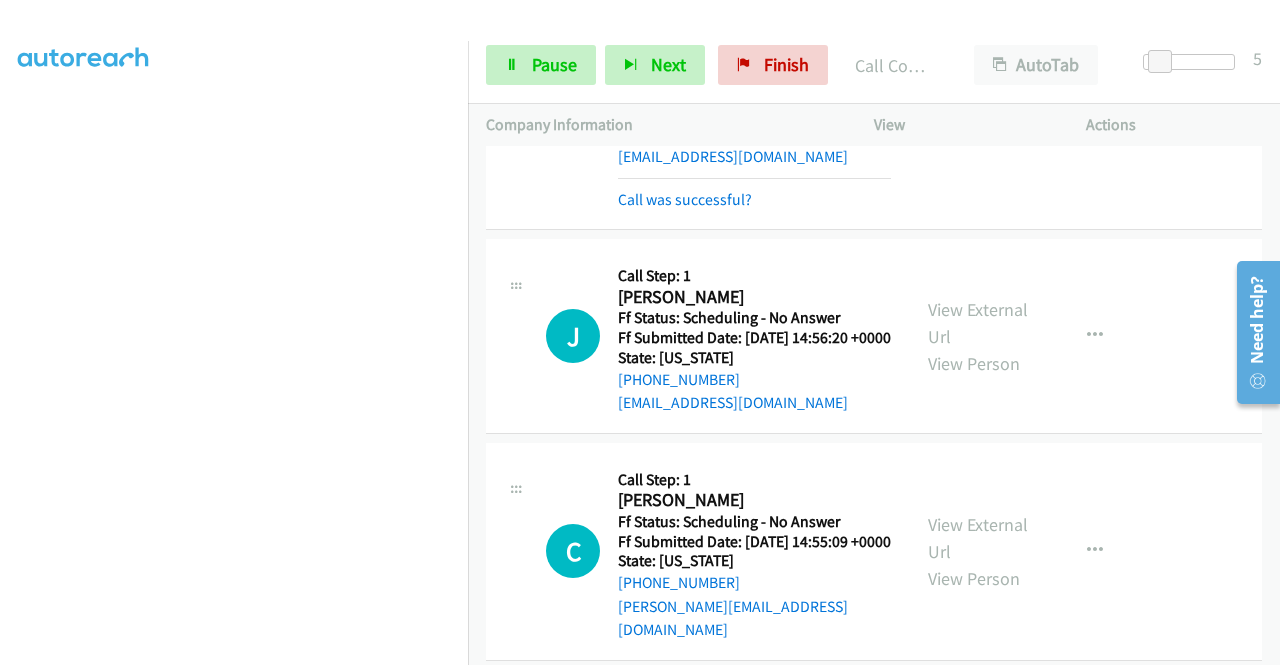 scroll, scrollTop: 456, scrollLeft: 0, axis: vertical 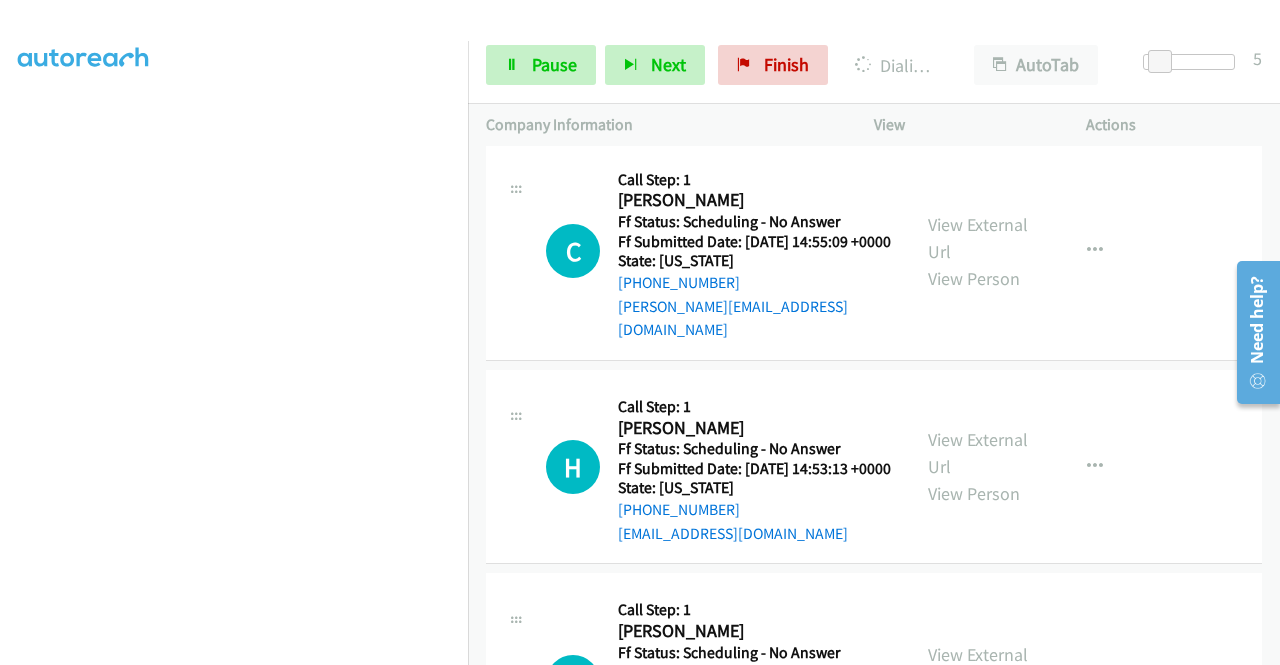 click on "View External Url
View Person" at bounding box center (980, 251) 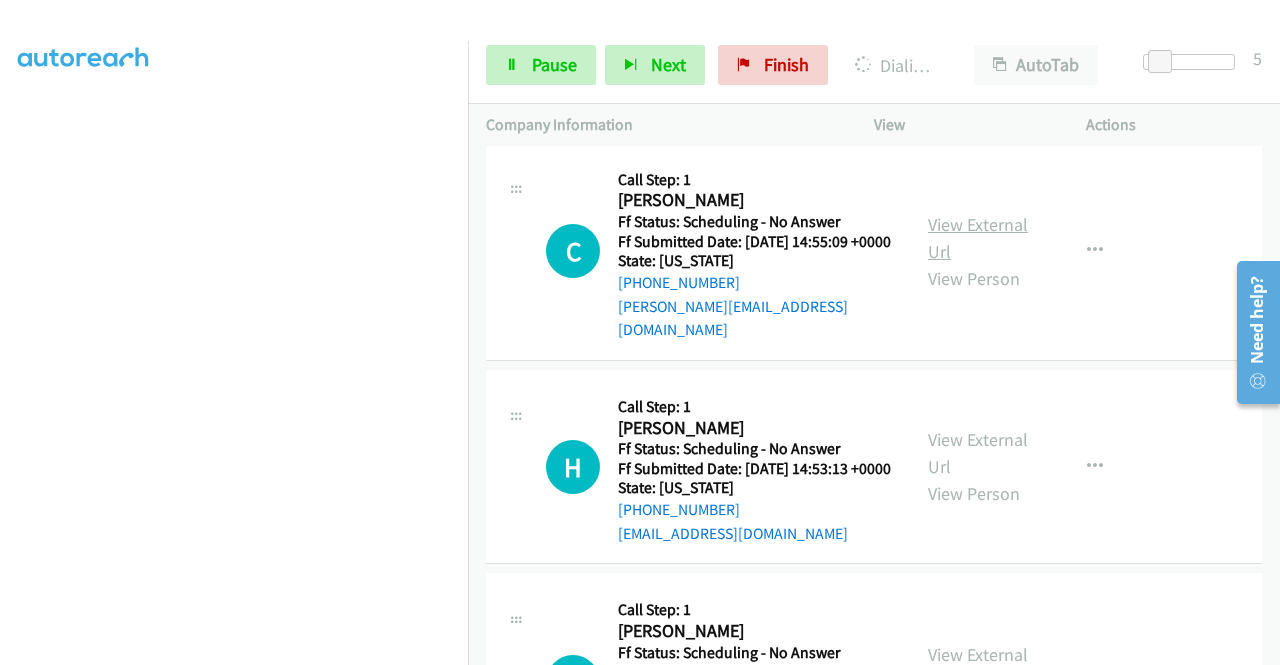 click on "View External Url" at bounding box center [978, 238] 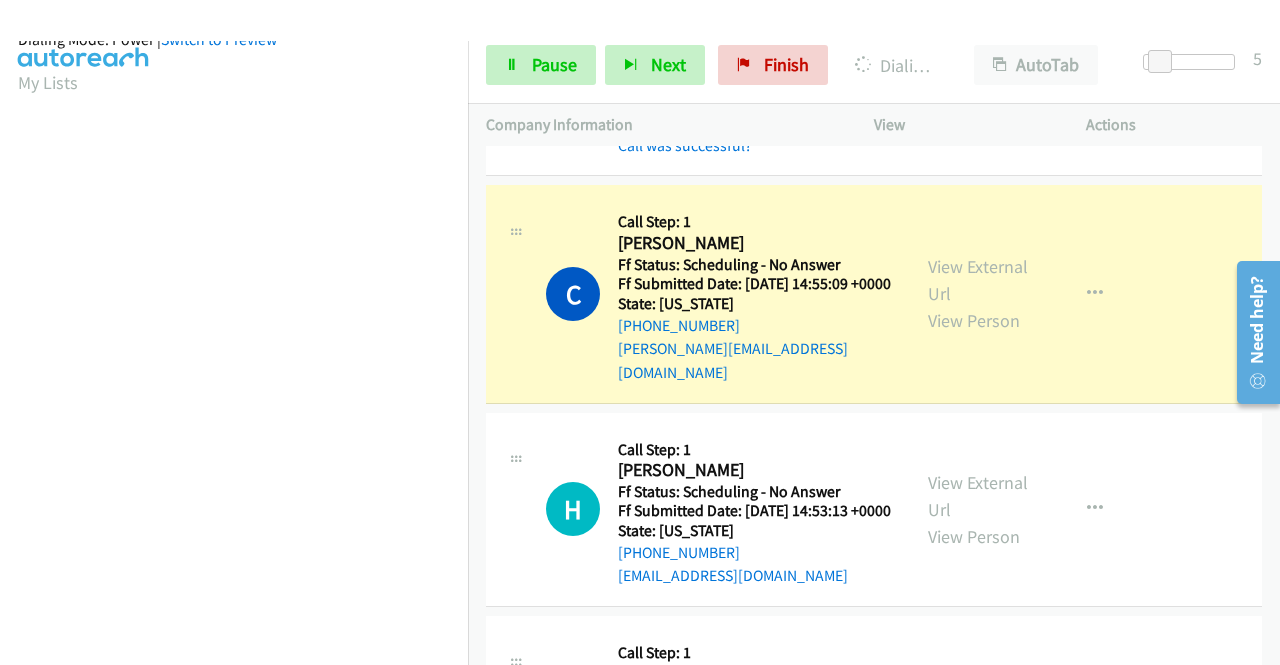 scroll, scrollTop: 456, scrollLeft: 0, axis: vertical 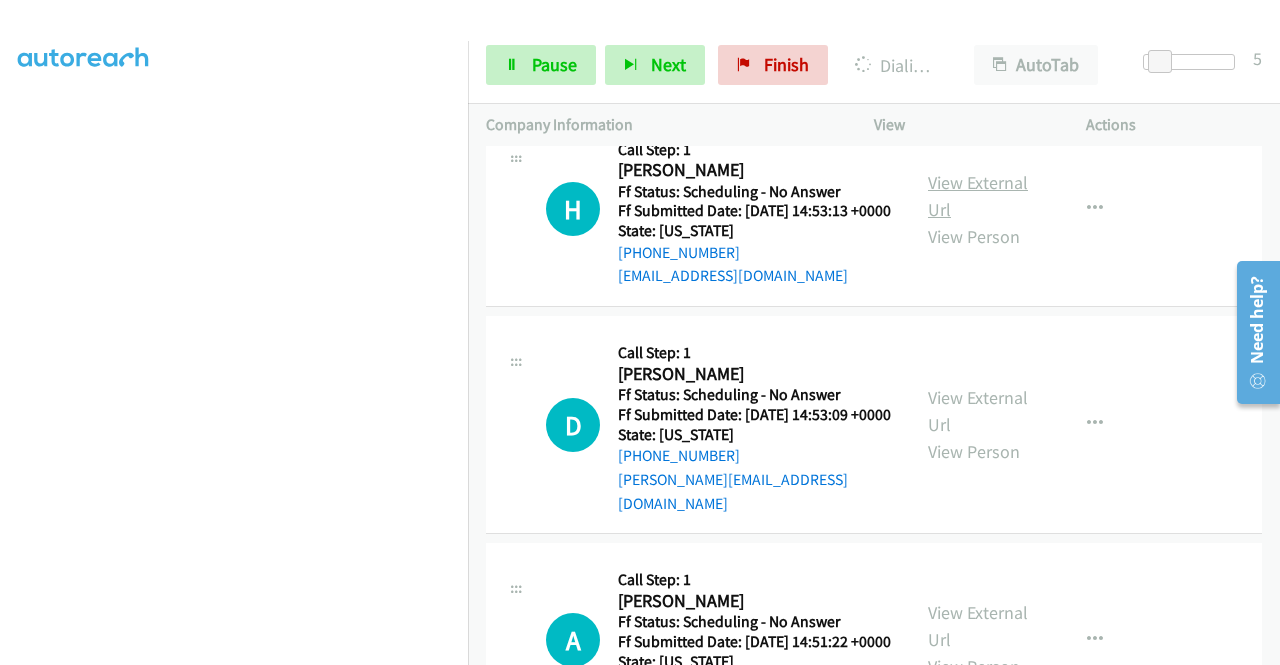 click on "View External Url" at bounding box center [978, 196] 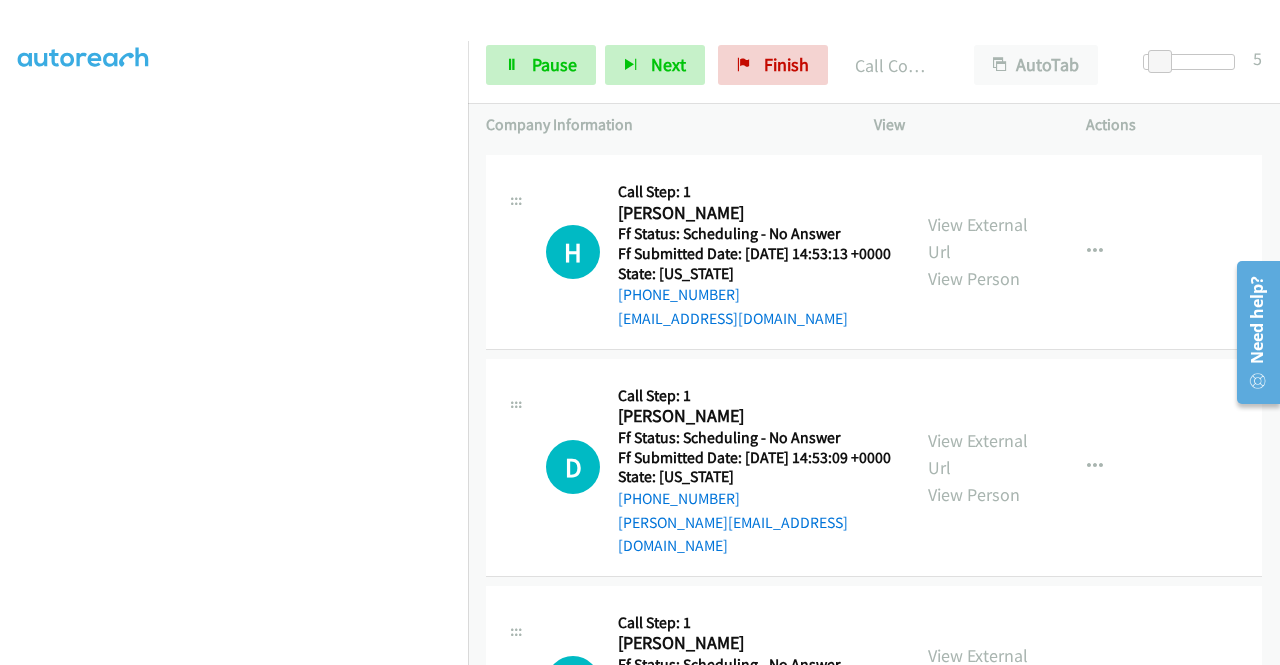 scroll, scrollTop: 456, scrollLeft: 0, axis: vertical 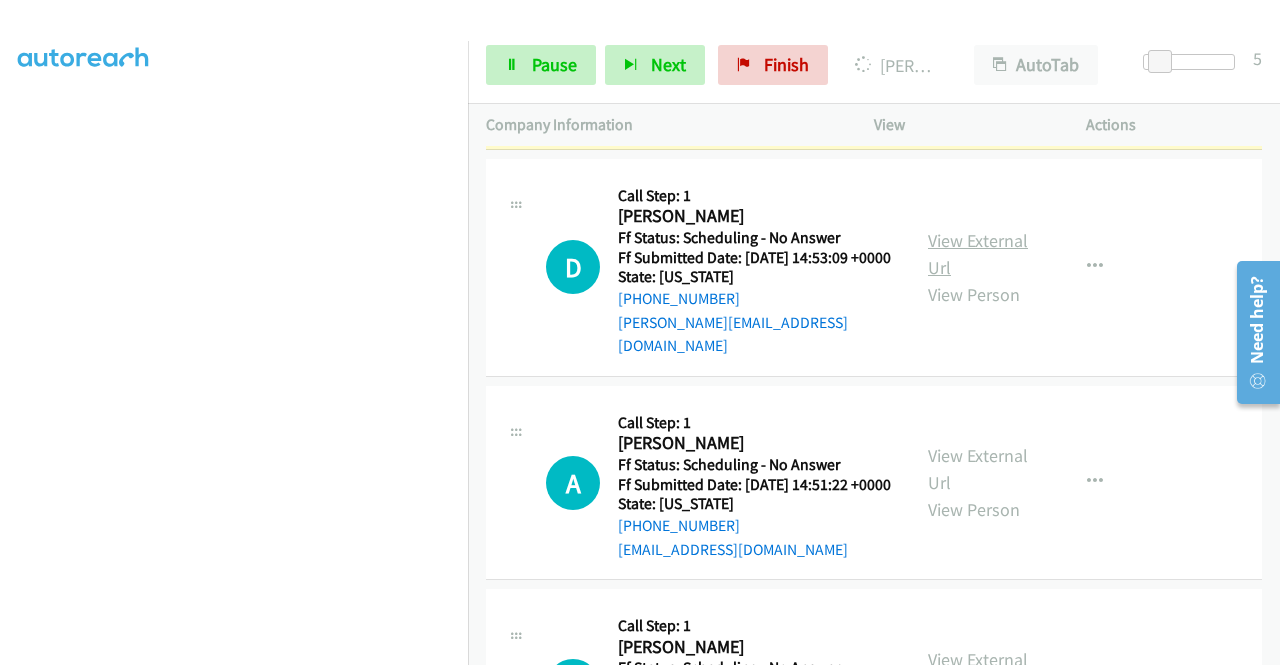 click on "View External Url" at bounding box center [978, 254] 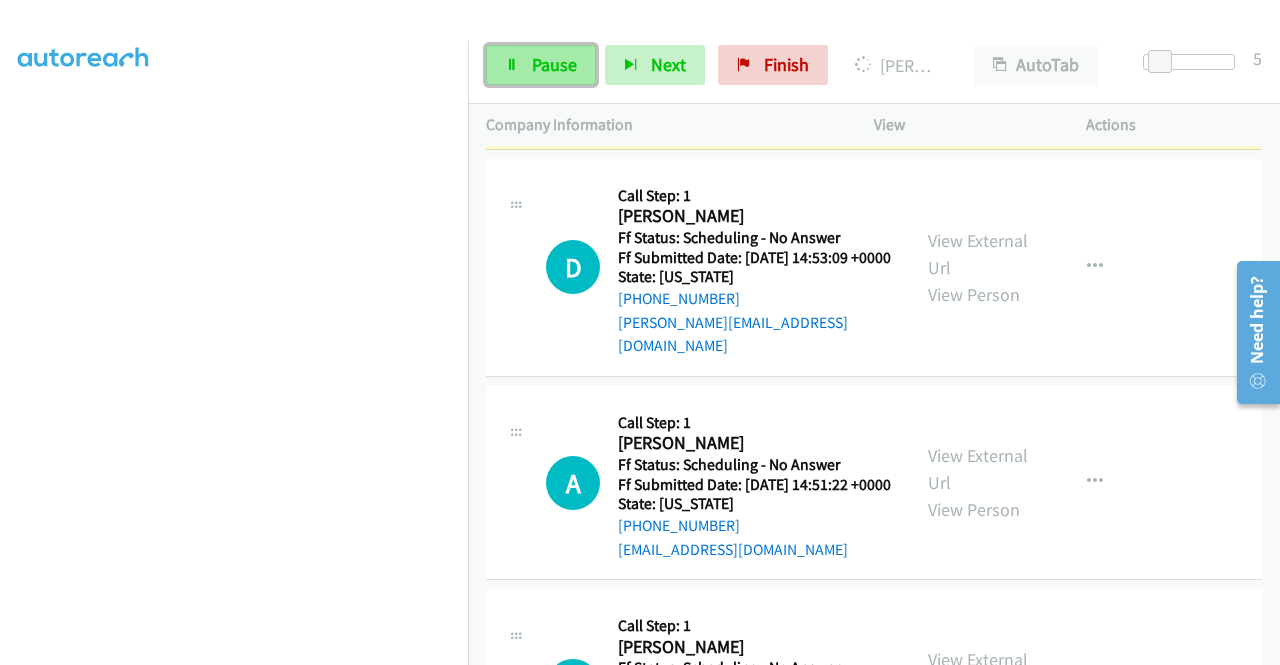 click on "Pause" at bounding box center [541, 65] 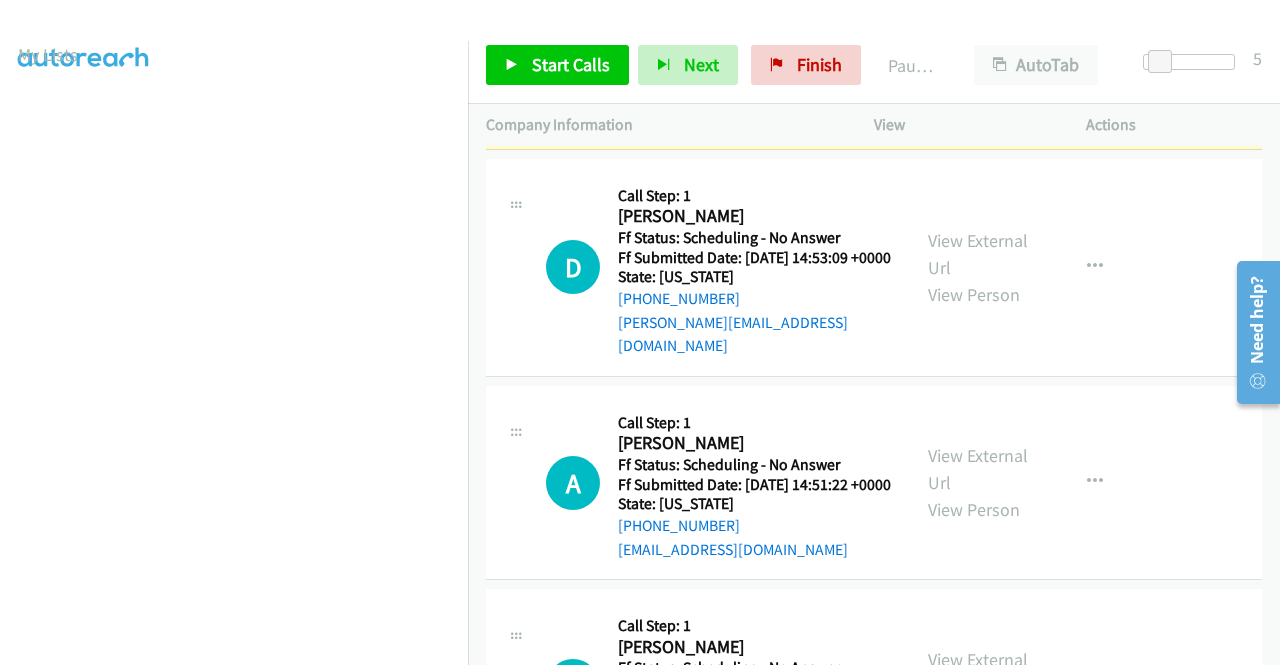 scroll, scrollTop: 56, scrollLeft: 0, axis: vertical 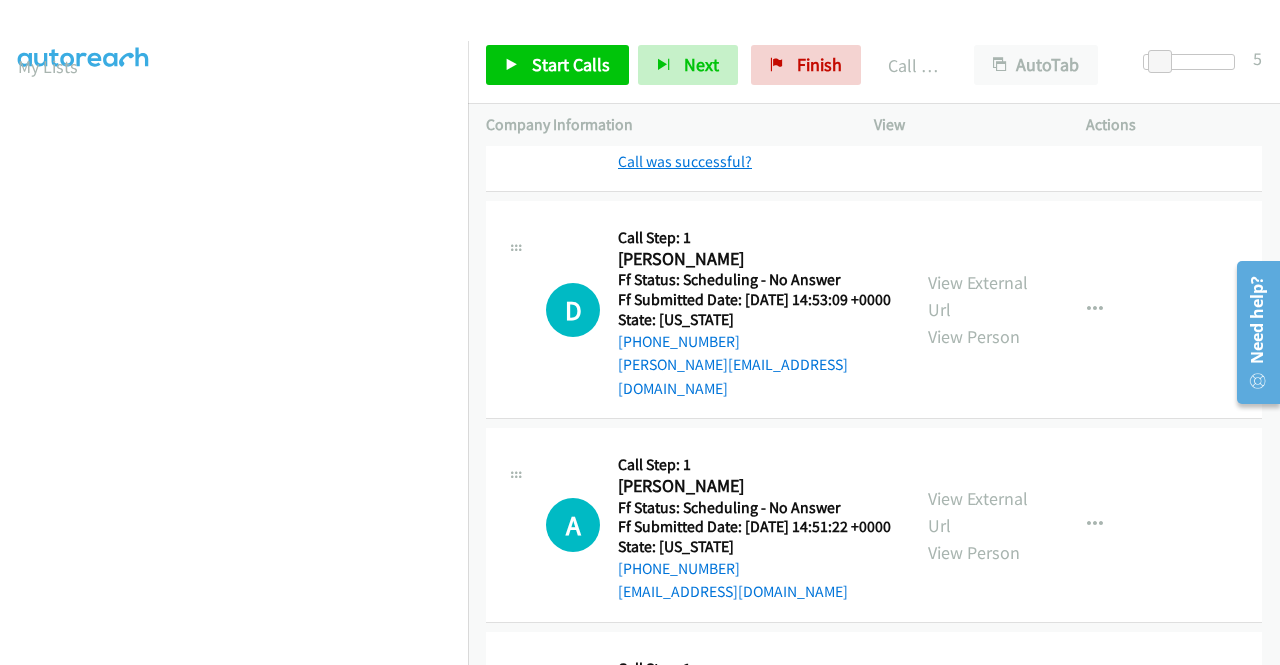 click on "Call was successful?" at bounding box center (685, 161) 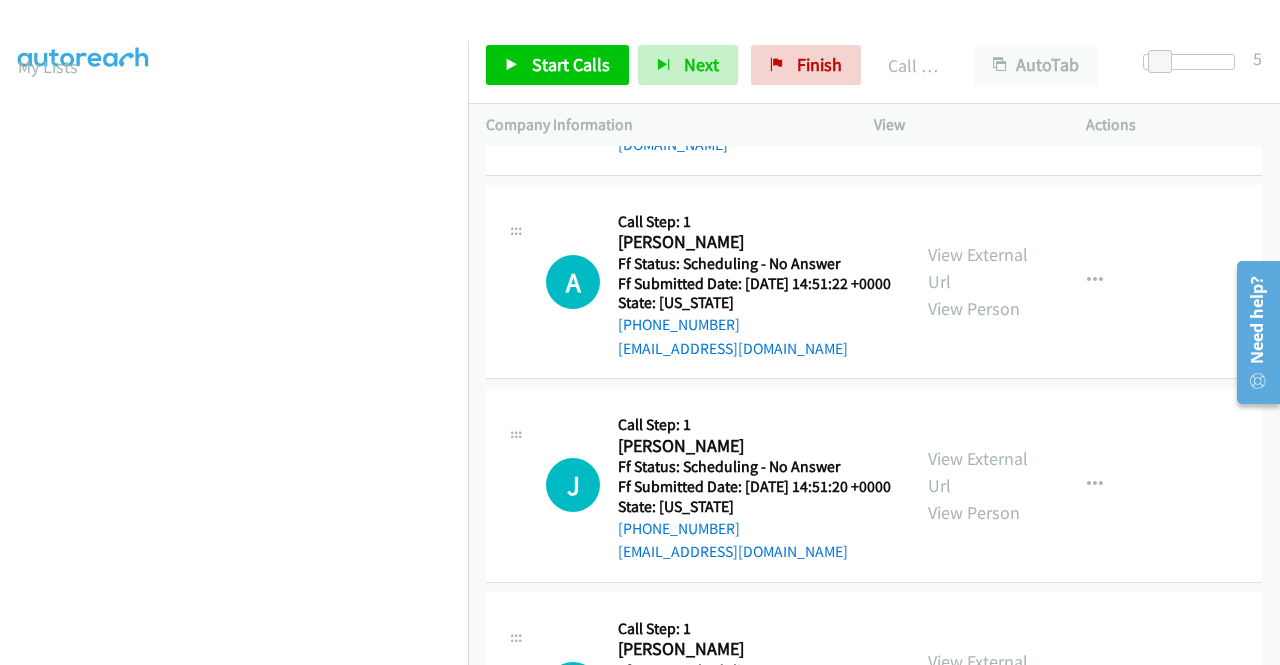 scroll, scrollTop: 4400, scrollLeft: 0, axis: vertical 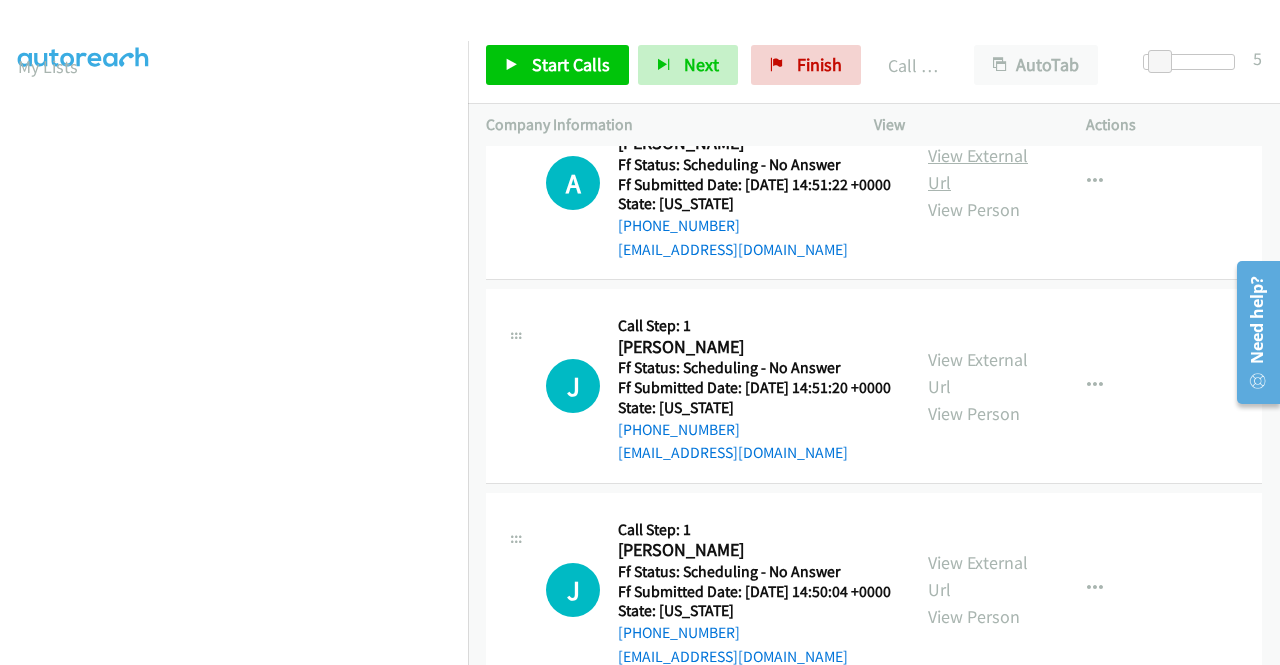 click on "View External Url" at bounding box center [978, 169] 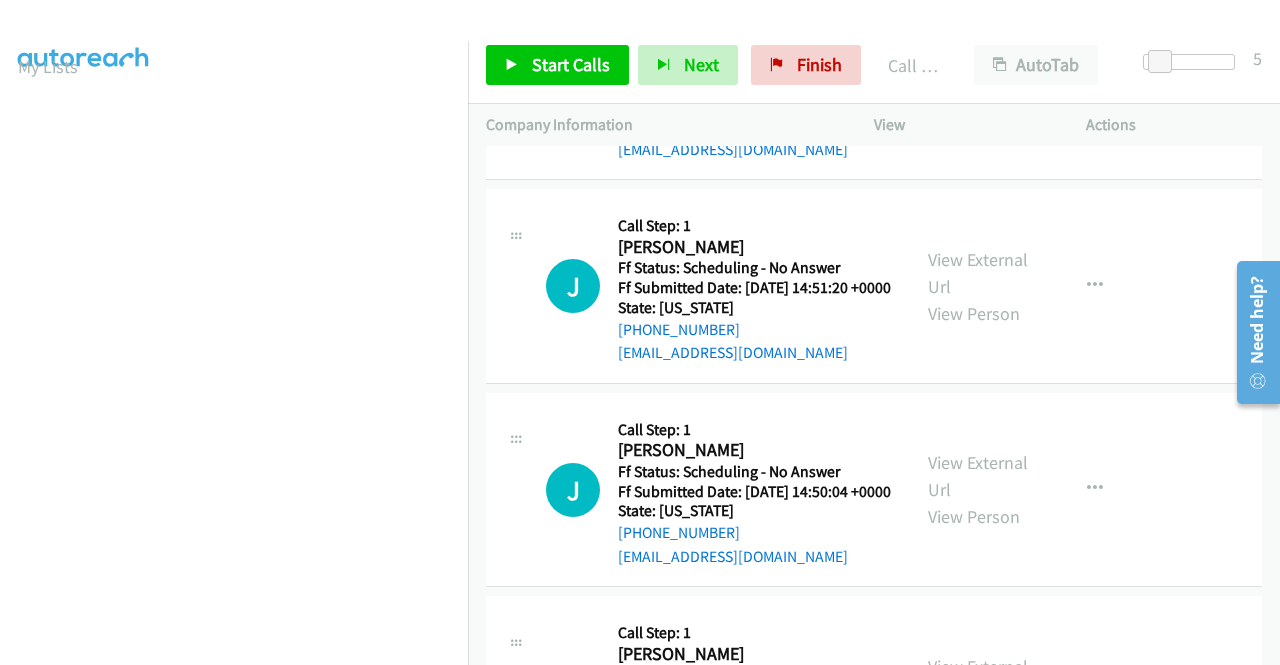 scroll, scrollTop: 4600, scrollLeft: 0, axis: vertical 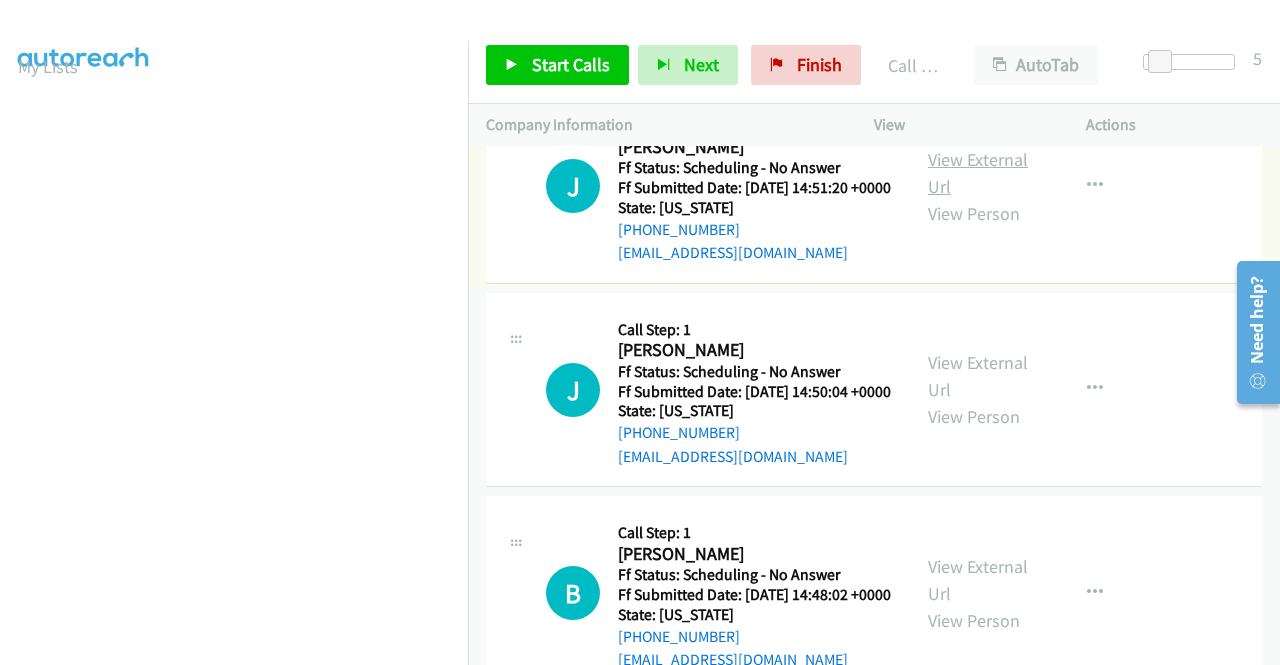 click on "View External Url" at bounding box center (978, 173) 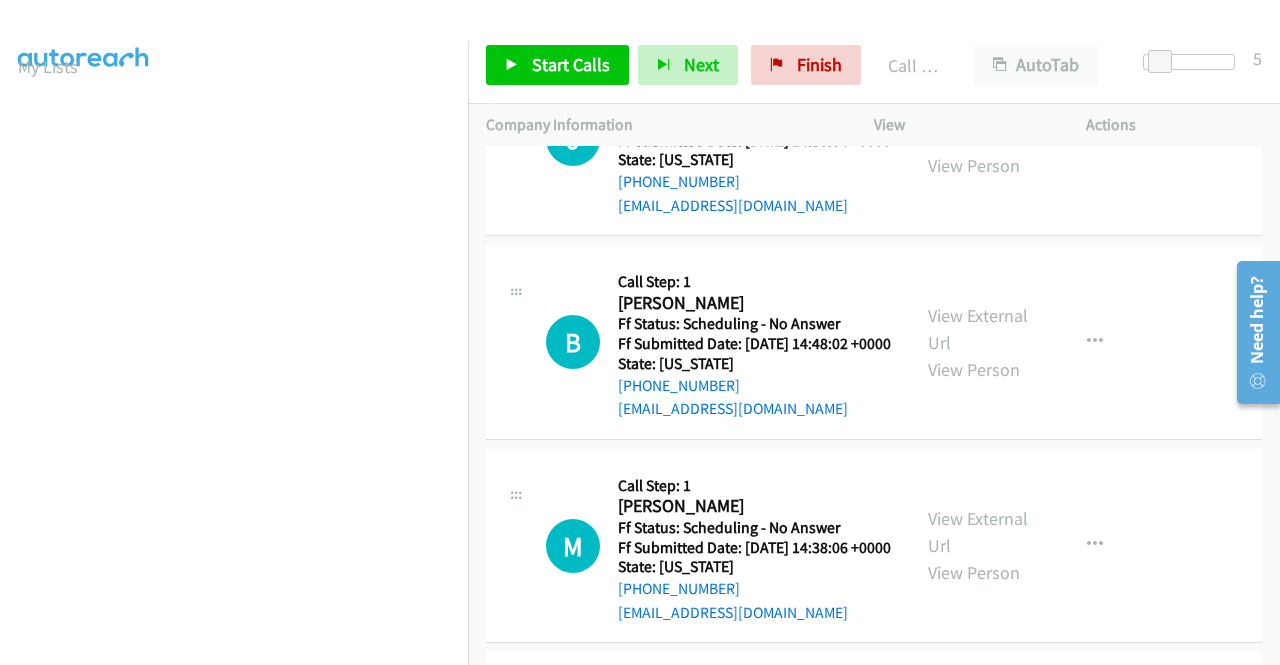 scroll, scrollTop: 4900, scrollLeft: 0, axis: vertical 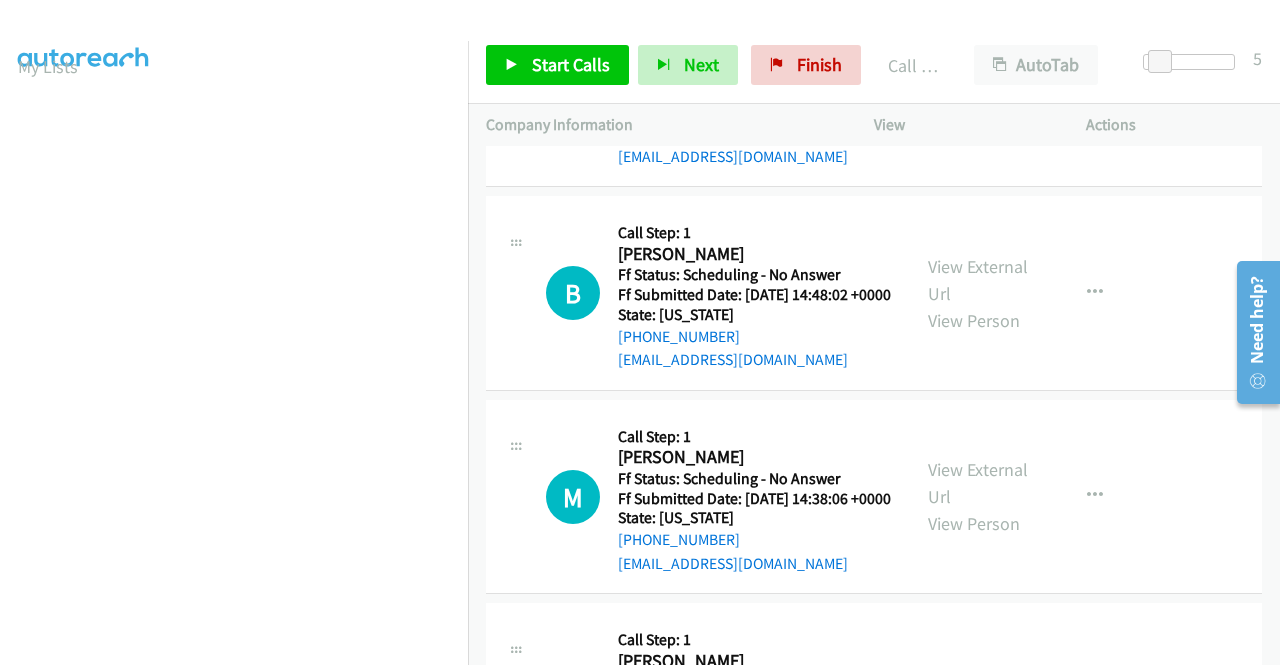 click on "View External Url" at bounding box center [978, 76] 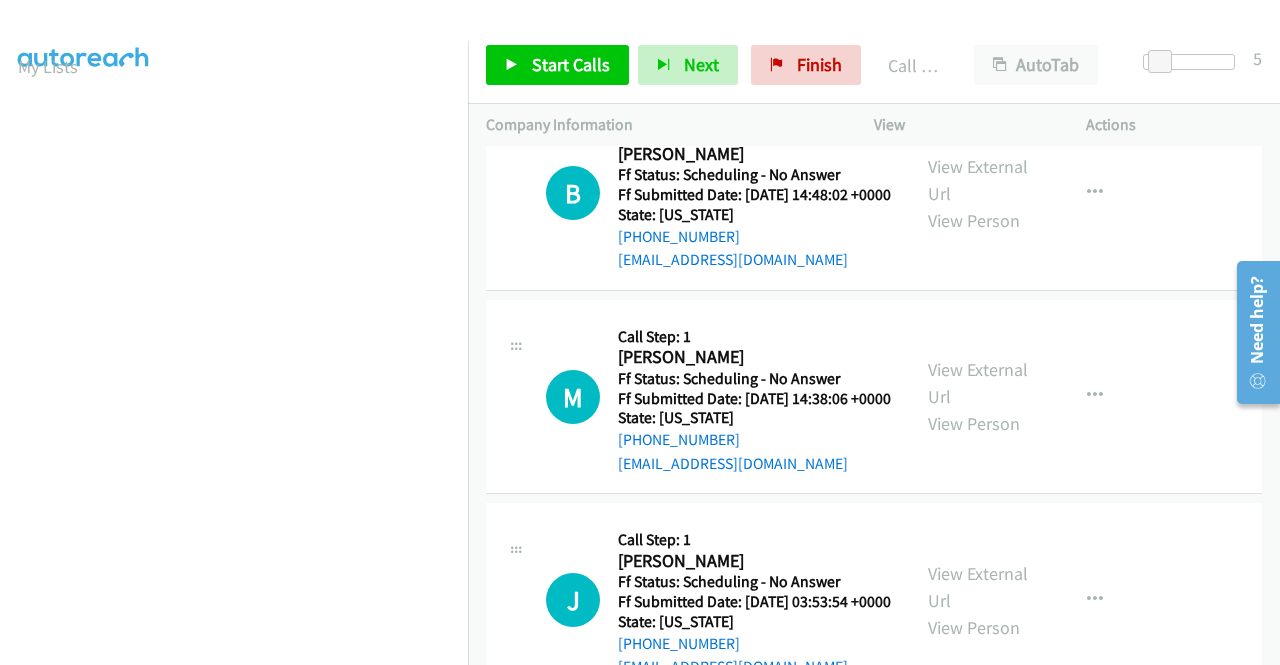 scroll, scrollTop: 5100, scrollLeft: 0, axis: vertical 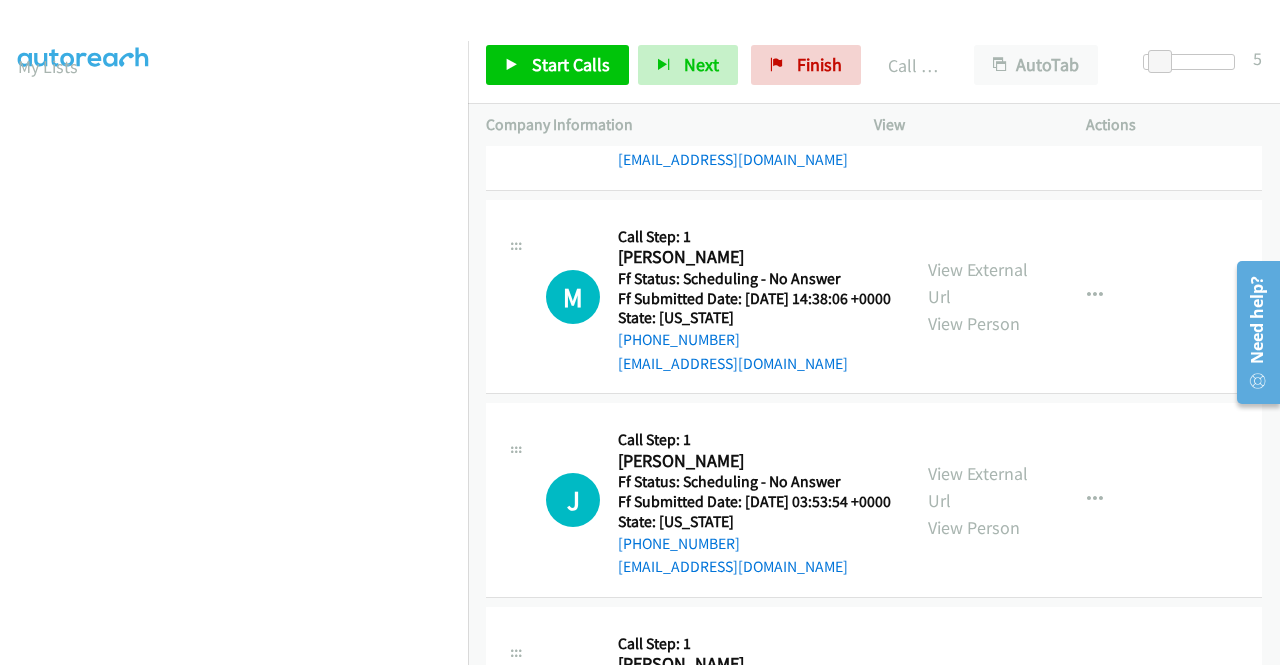 click on "View External Url" at bounding box center (978, 80) 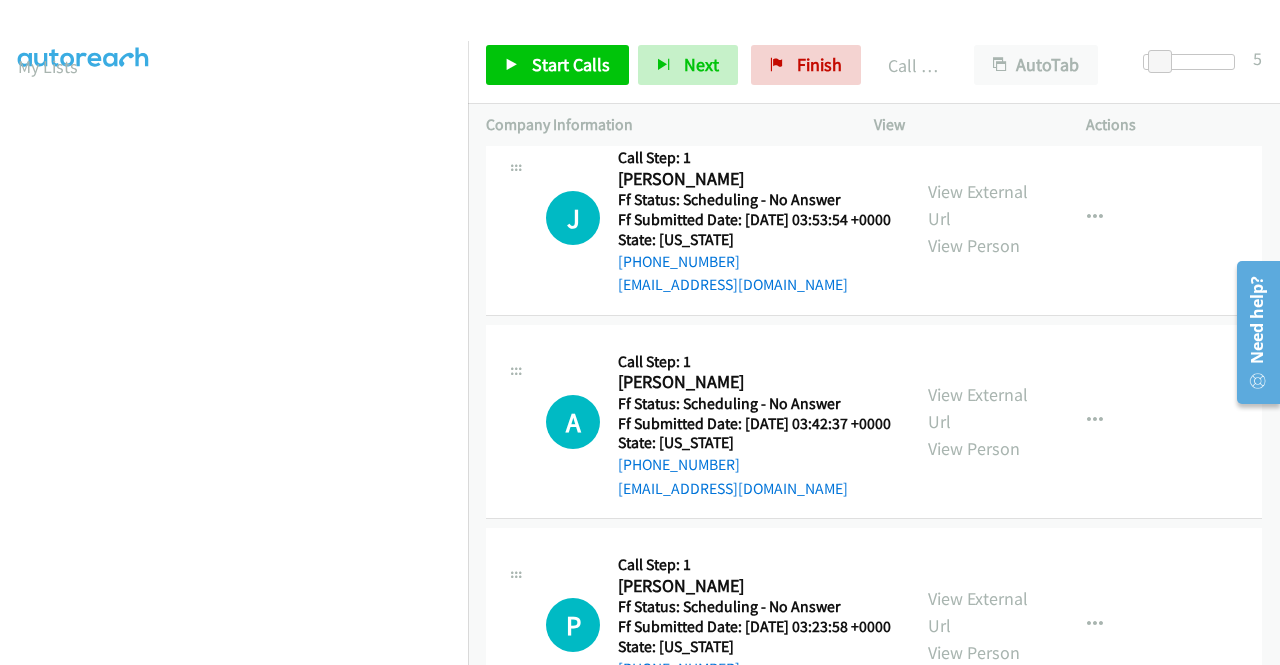 scroll, scrollTop: 5400, scrollLeft: 0, axis: vertical 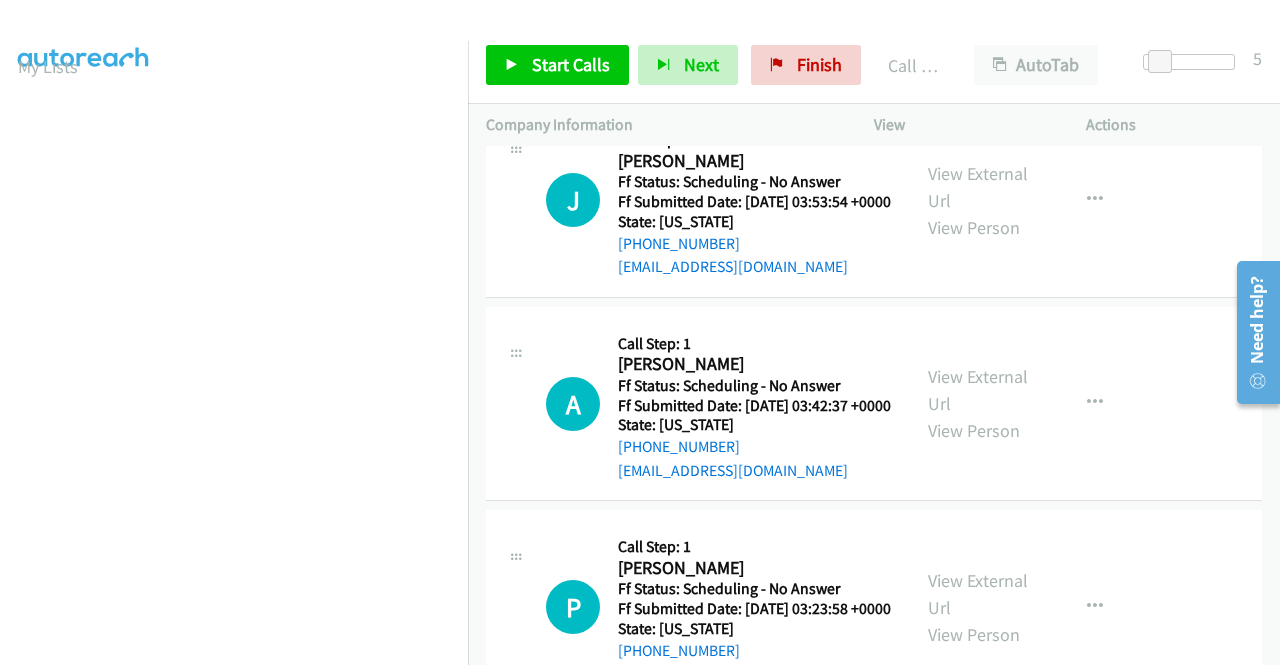 click on "View External Url" at bounding box center (978, -17) 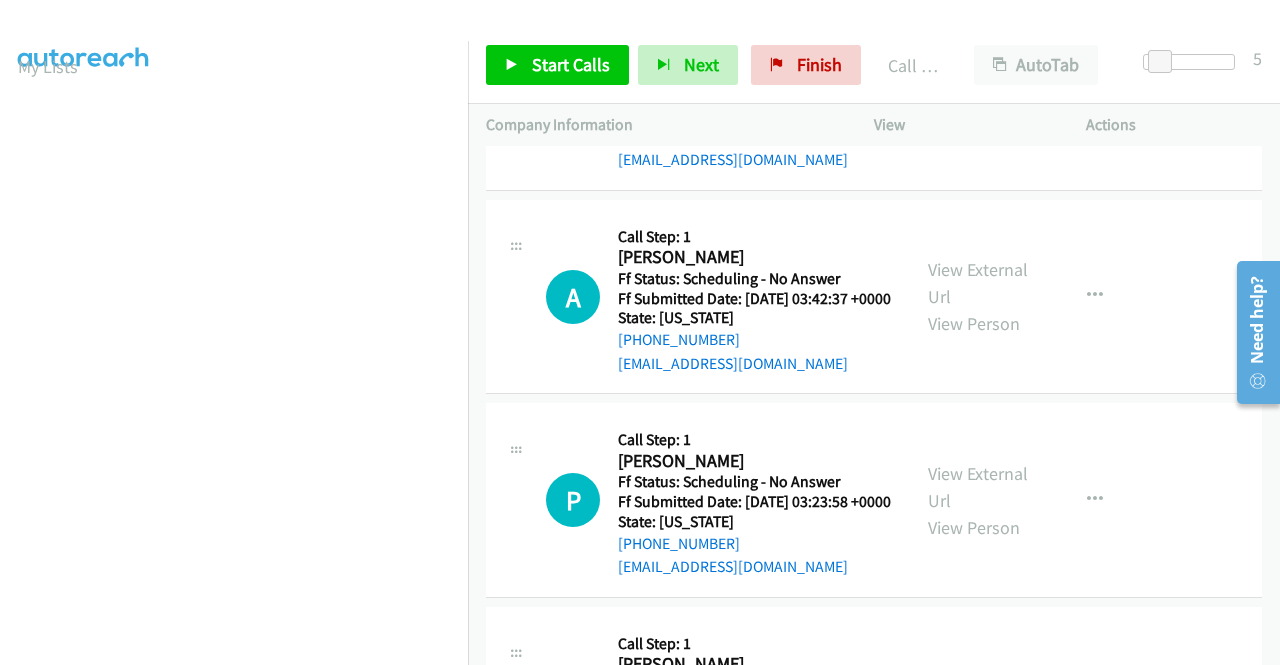 scroll, scrollTop: 5600, scrollLeft: 0, axis: vertical 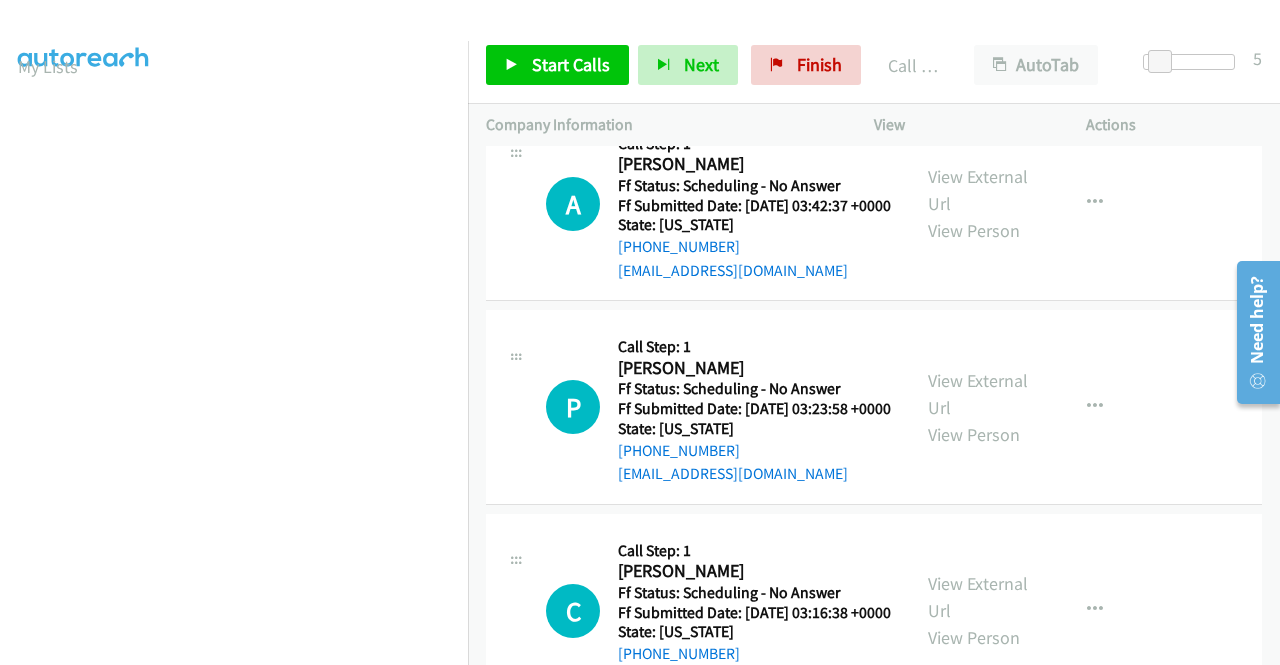 click on "View External Url" at bounding box center [978, -13] 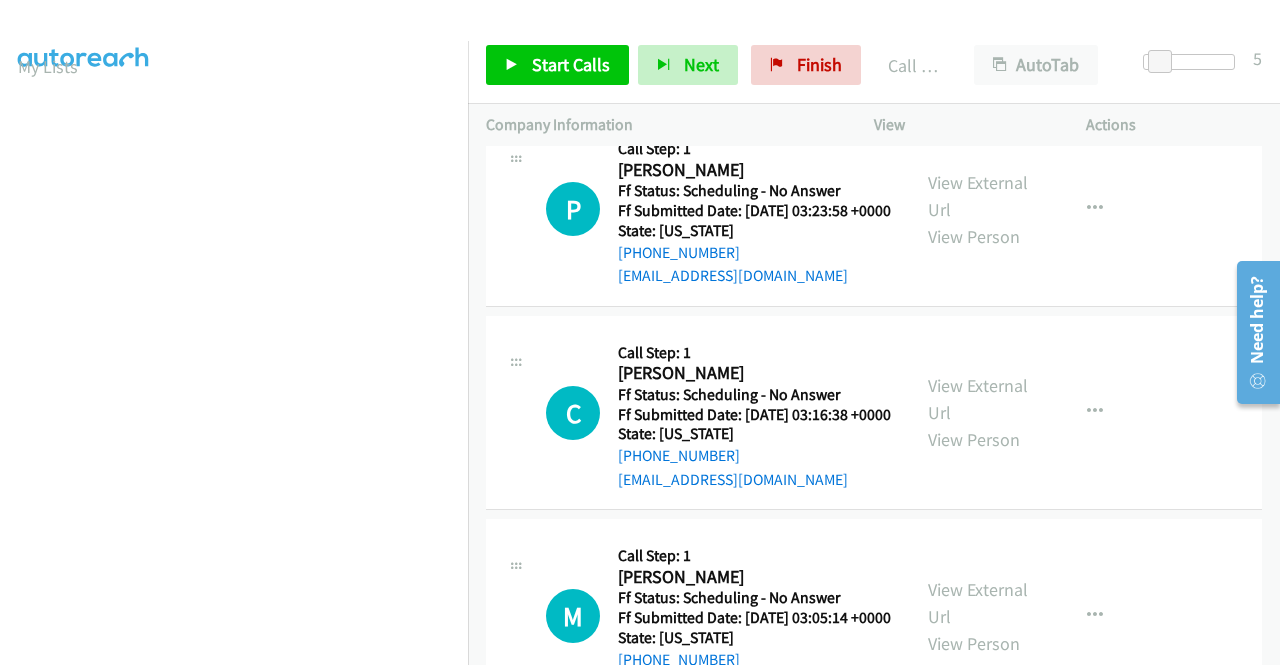 scroll, scrollTop: 5800, scrollLeft: 0, axis: vertical 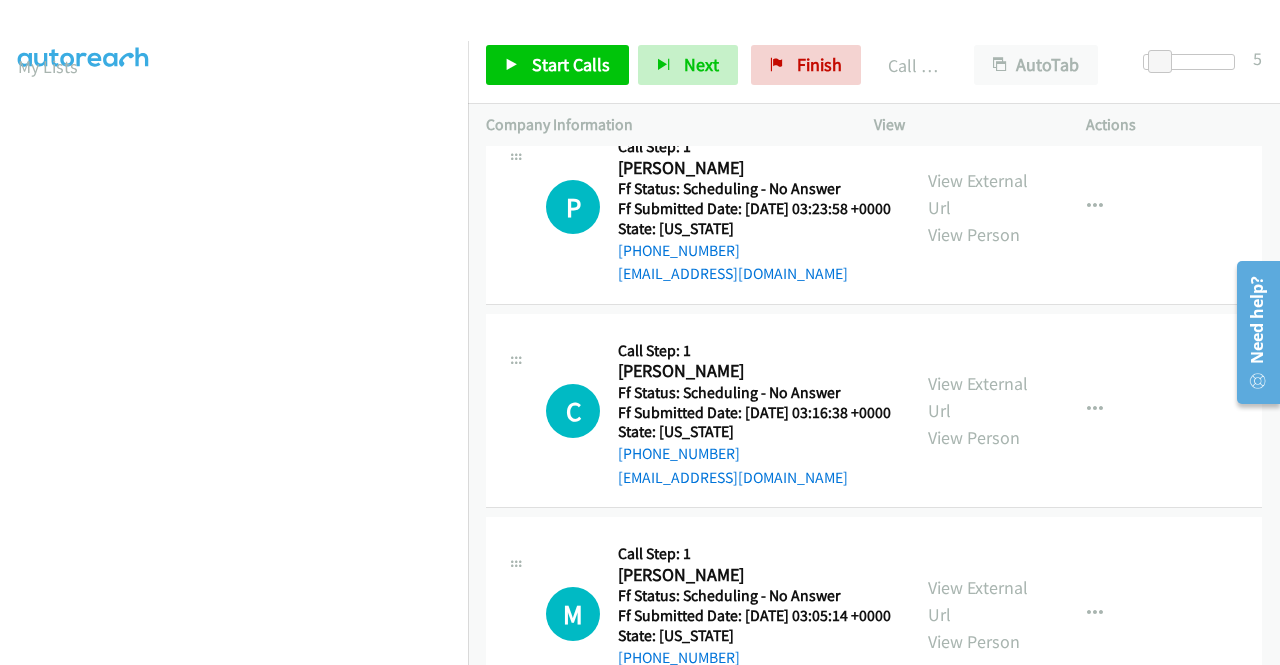 click on "View External Url" at bounding box center (978, -10) 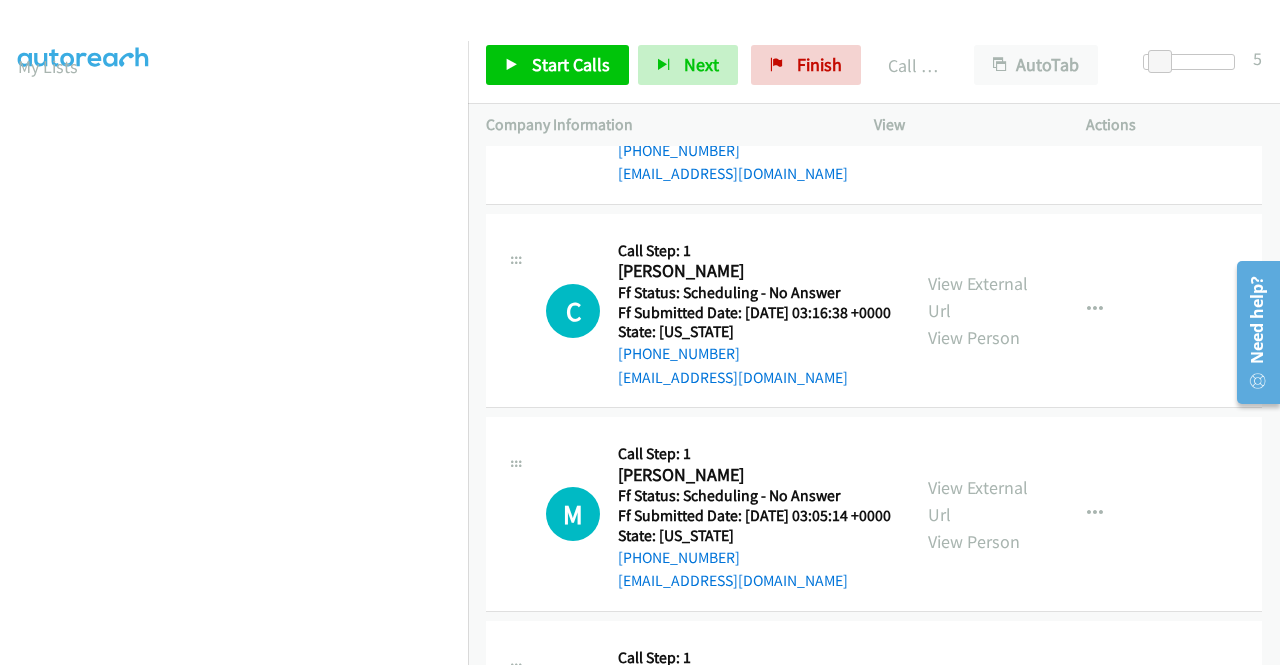 scroll, scrollTop: 6000, scrollLeft: 0, axis: vertical 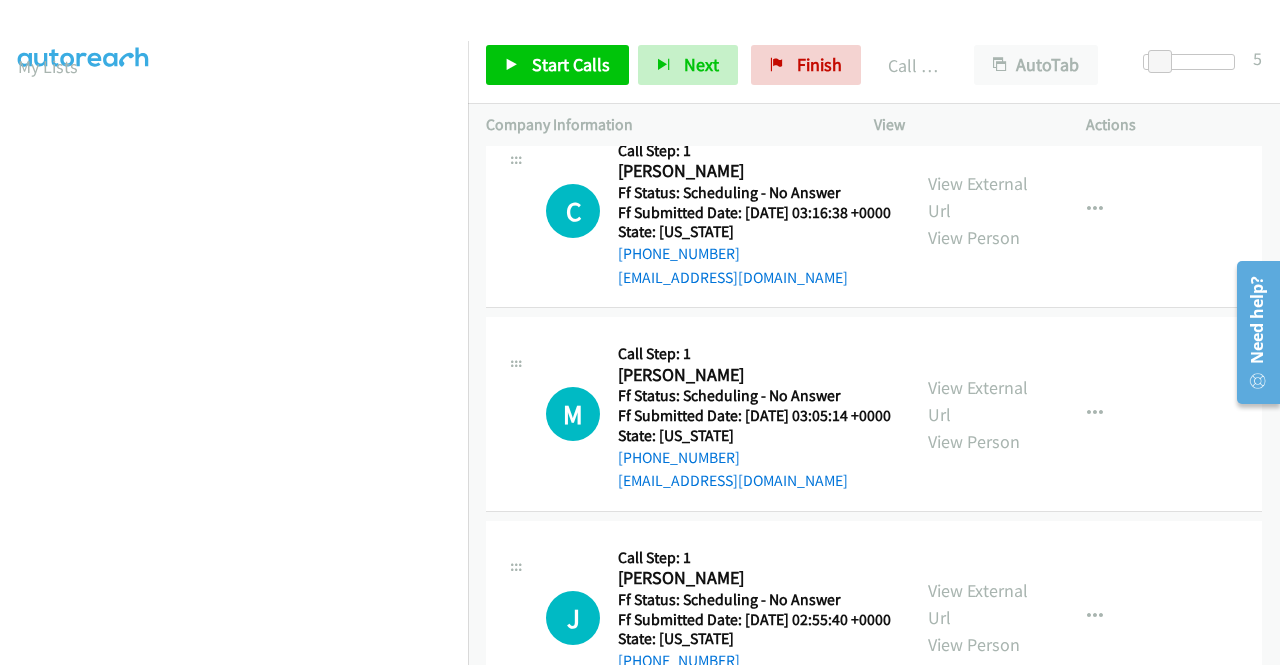 click on "View External Url" at bounding box center (978, -6) 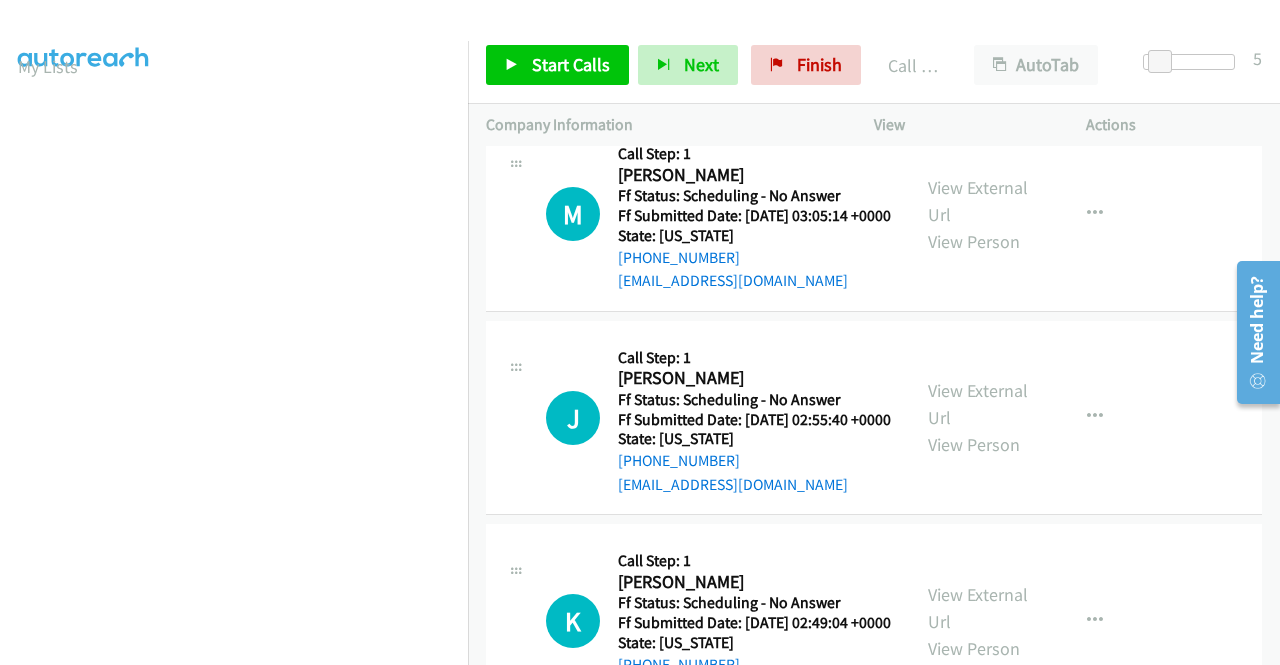 scroll, scrollTop: 6300, scrollLeft: 0, axis: vertical 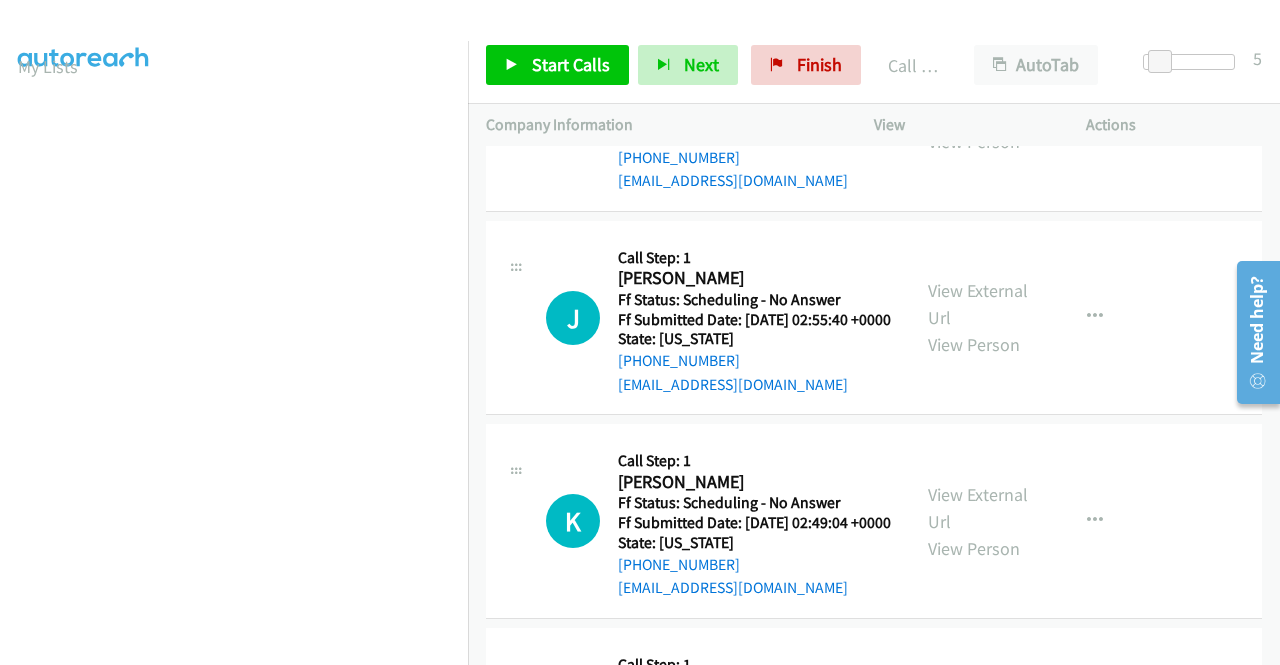 click on "View External Url" at bounding box center (978, -103) 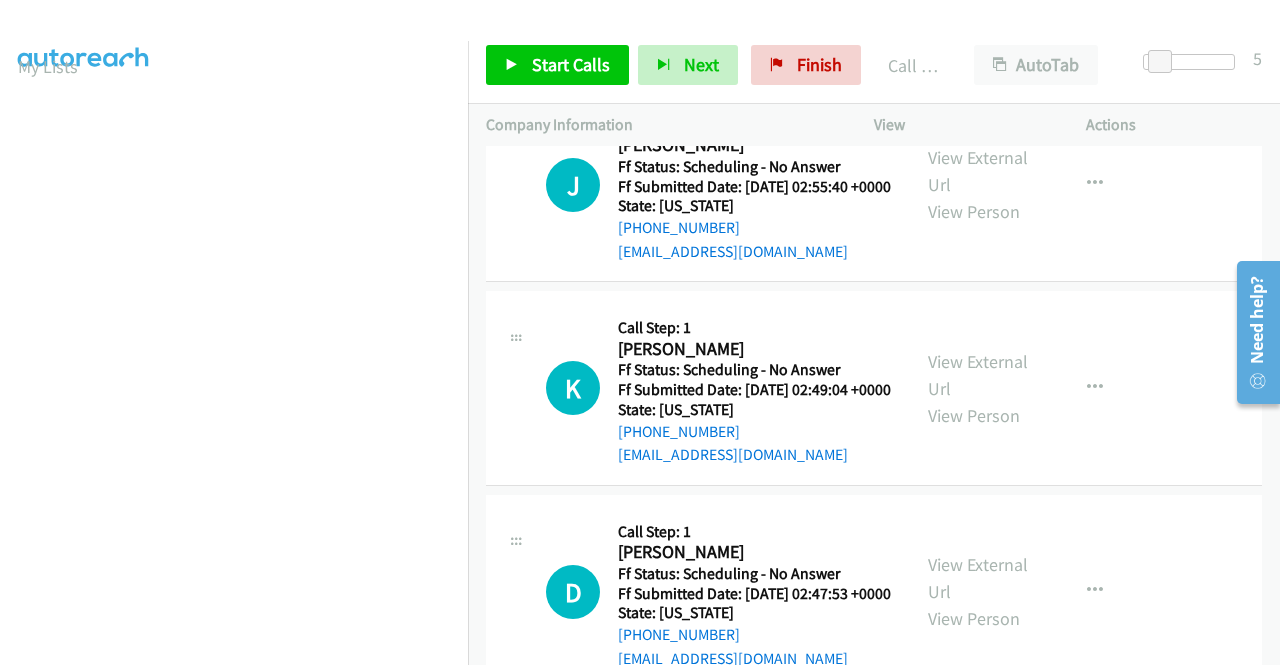 scroll, scrollTop: 6500, scrollLeft: 0, axis: vertical 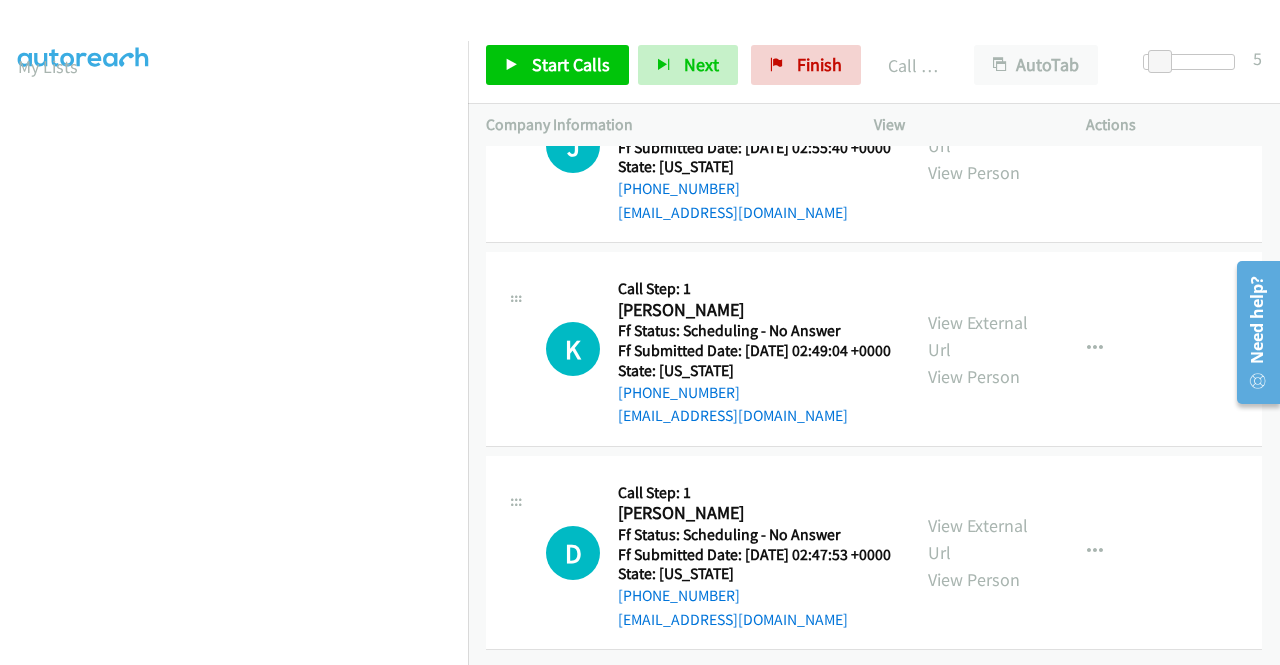 click on "View External Url" at bounding box center (978, -71) 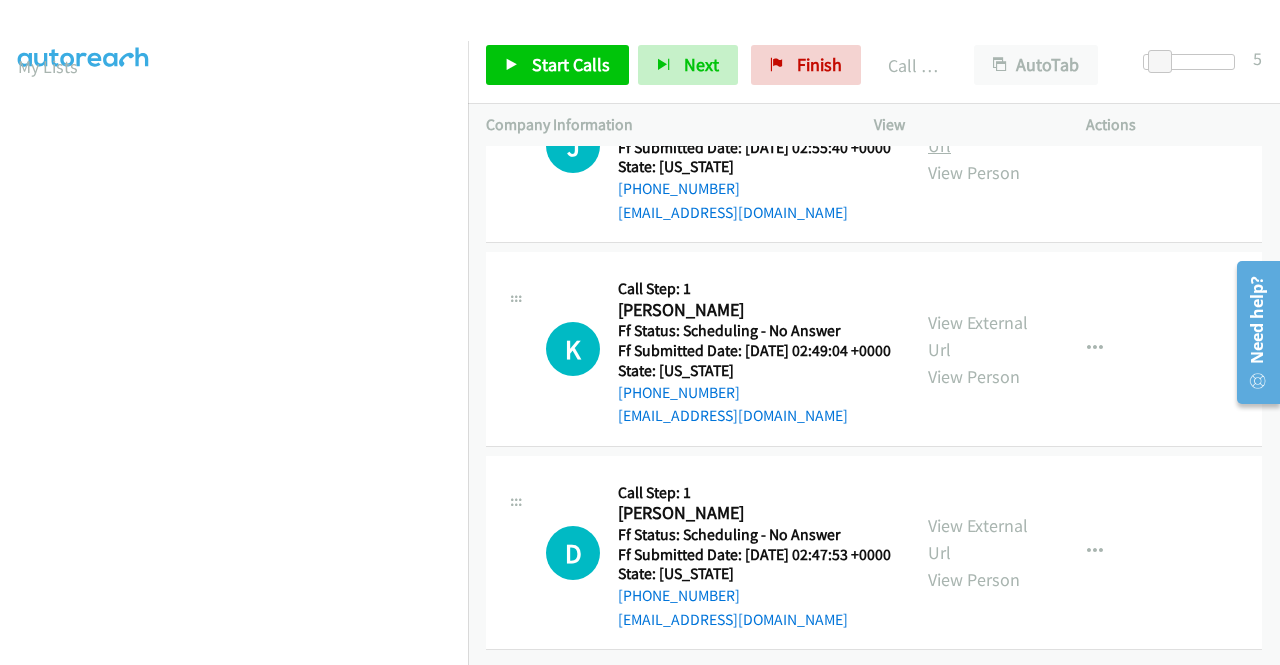 click on "View External Url" at bounding box center [978, 132] 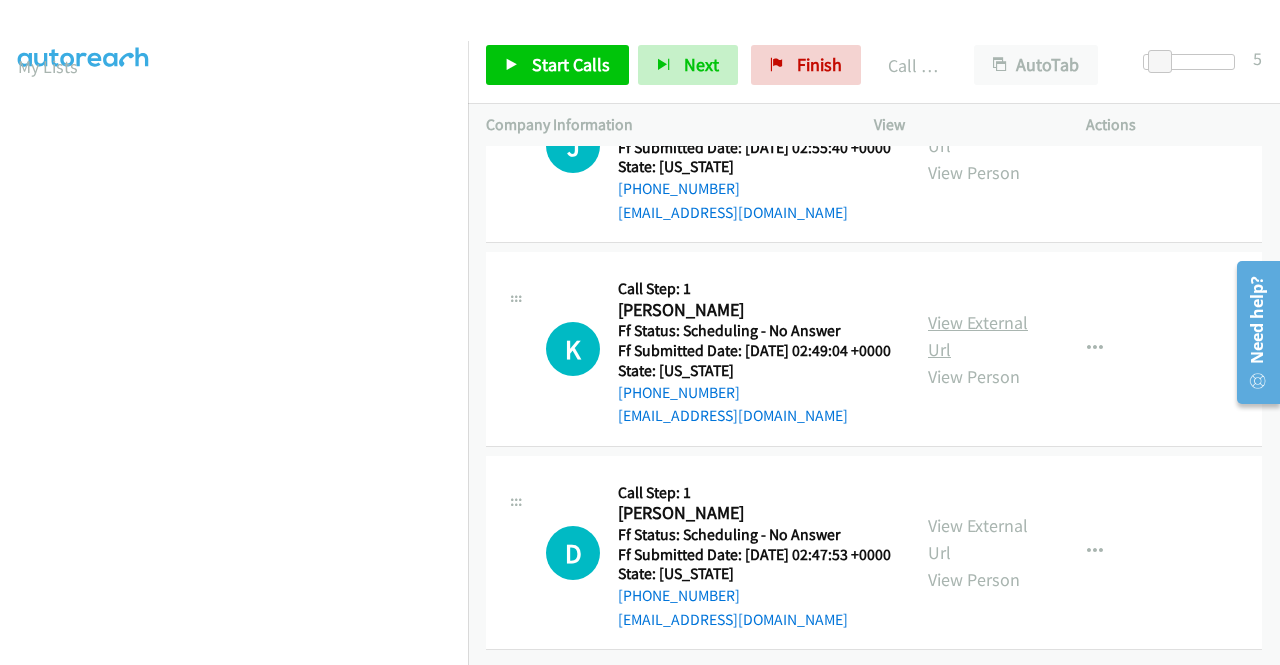scroll, scrollTop: 6964, scrollLeft: 0, axis: vertical 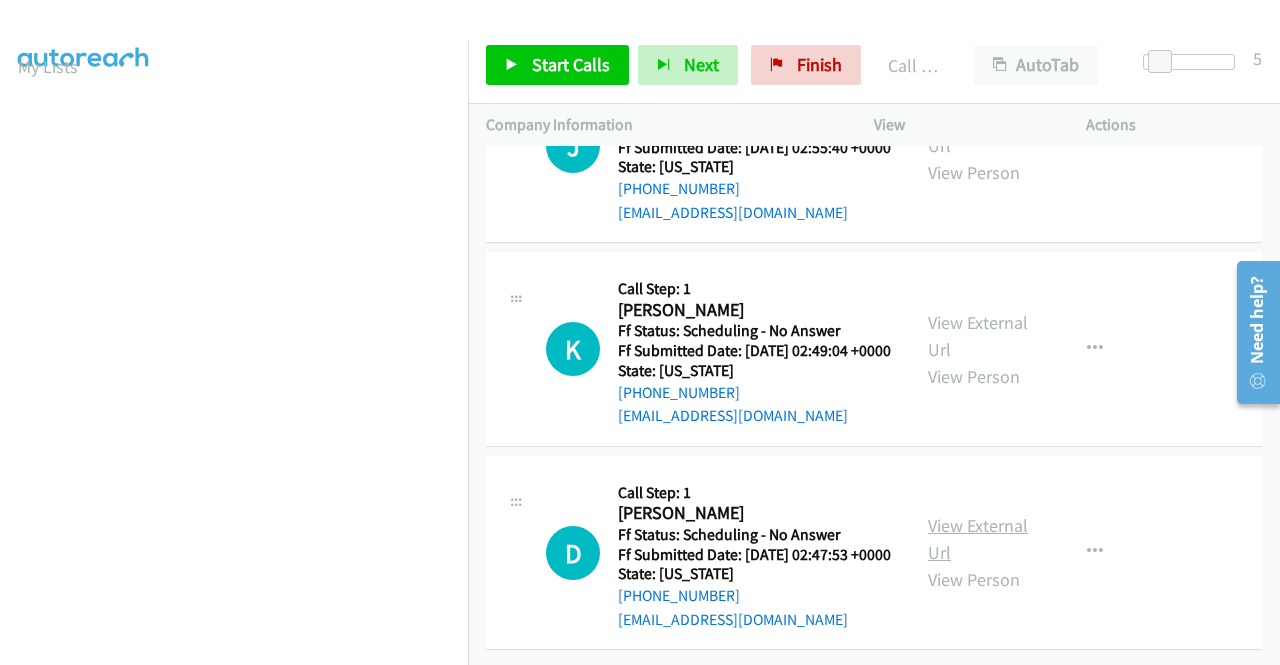 click on "View External Url" at bounding box center (978, 539) 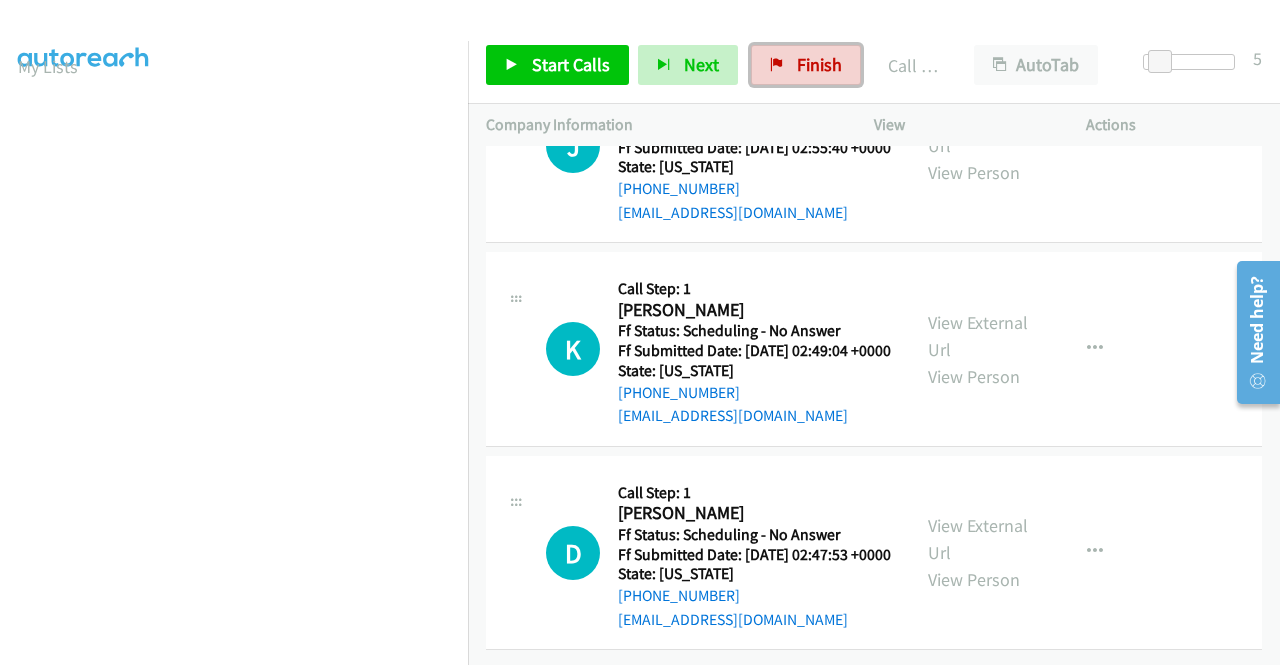 click at bounding box center [777, 66] 